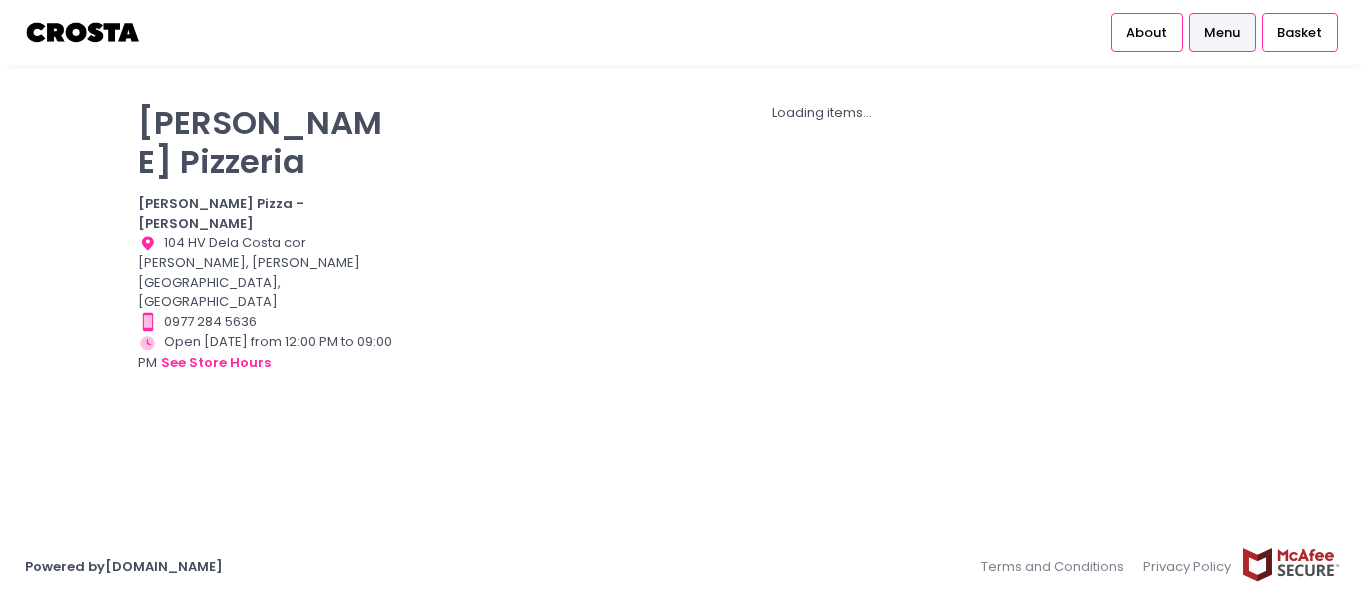 scroll, scrollTop: 0, scrollLeft: 0, axis: both 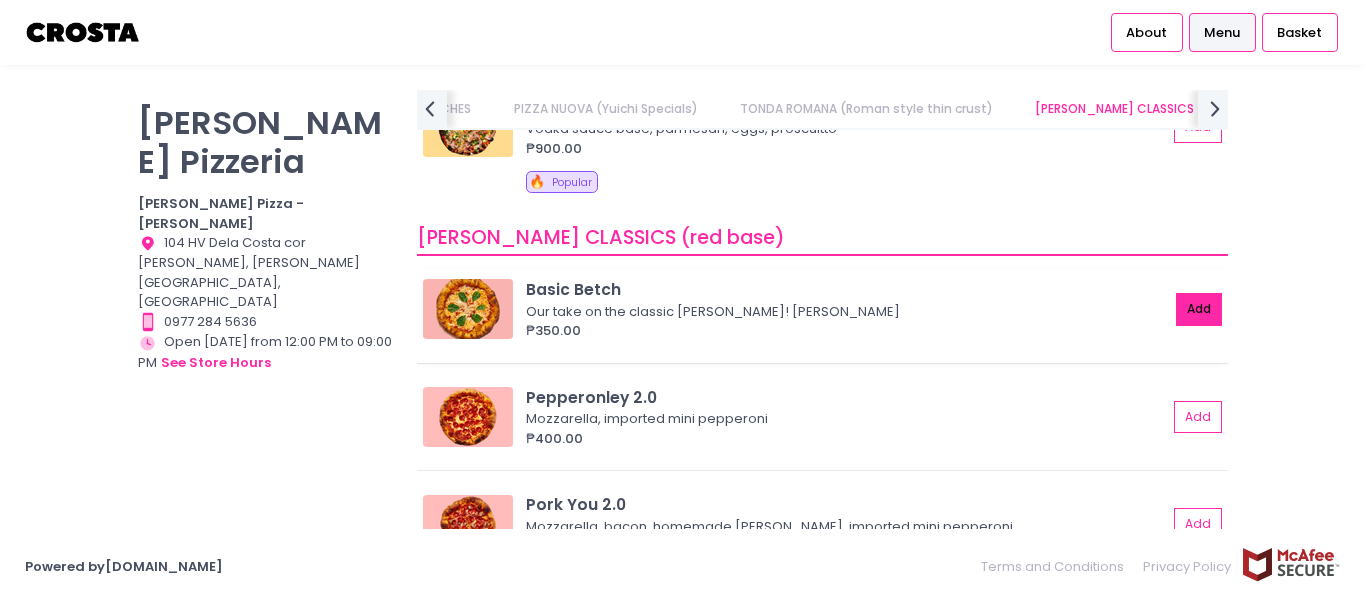 click on "Add" at bounding box center (1199, 309) 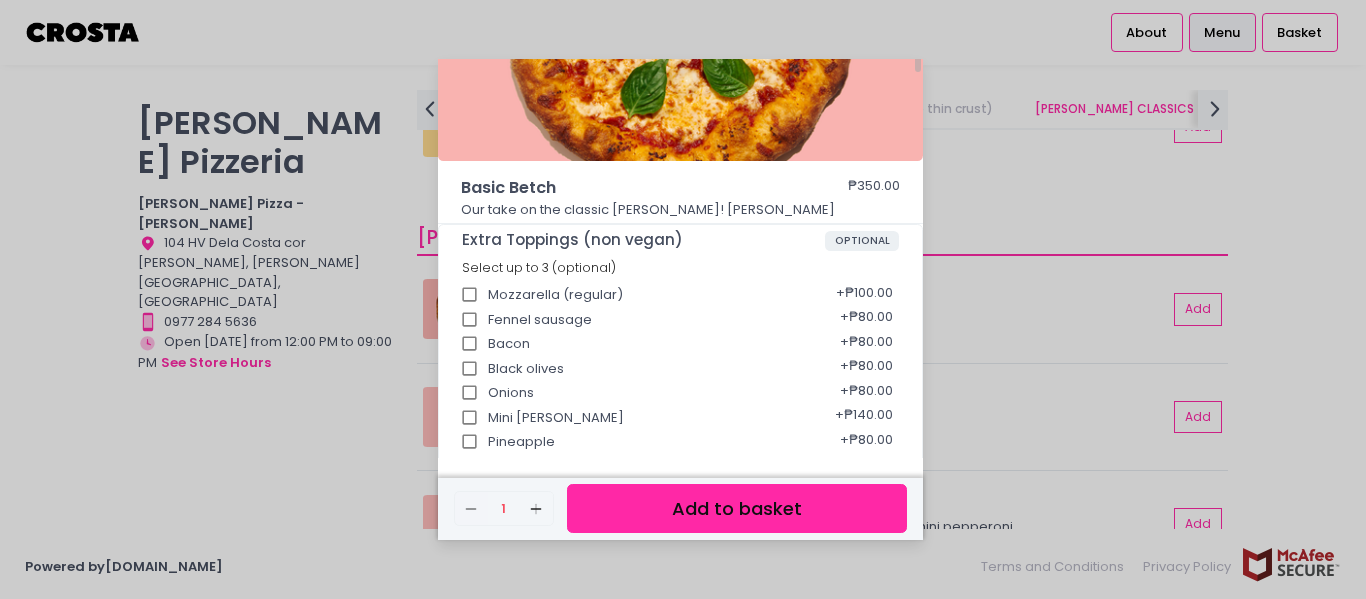 scroll, scrollTop: 0, scrollLeft: 0, axis: both 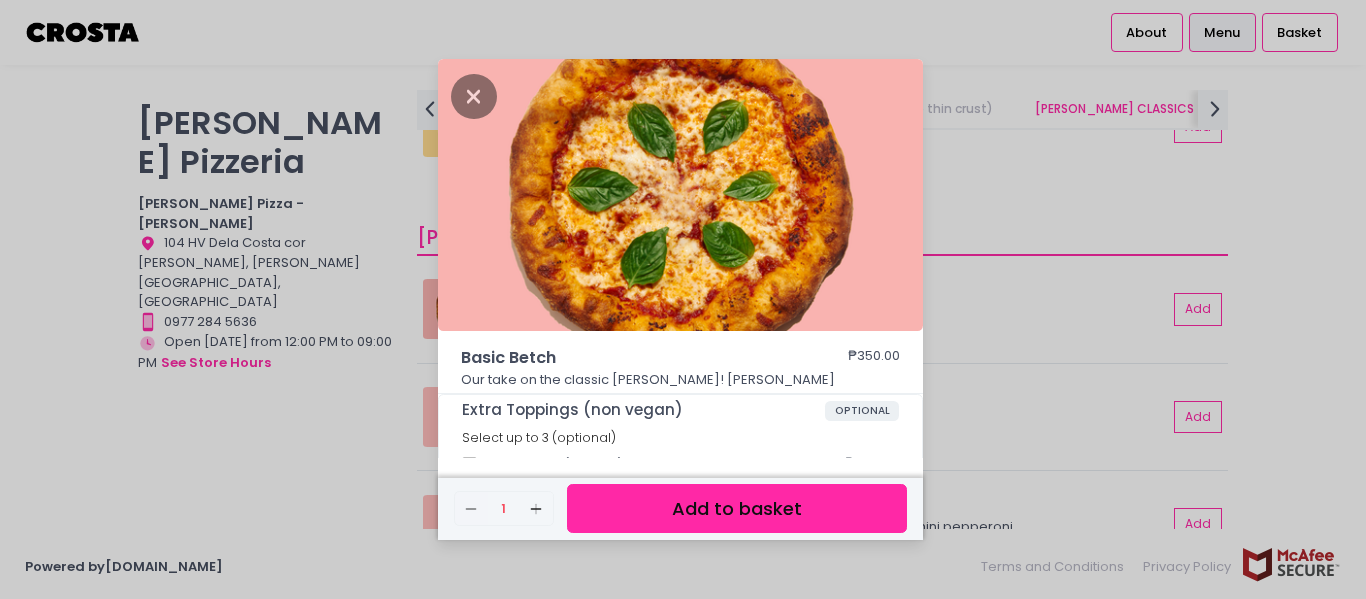 click on "Add to basket" at bounding box center (737, 508) 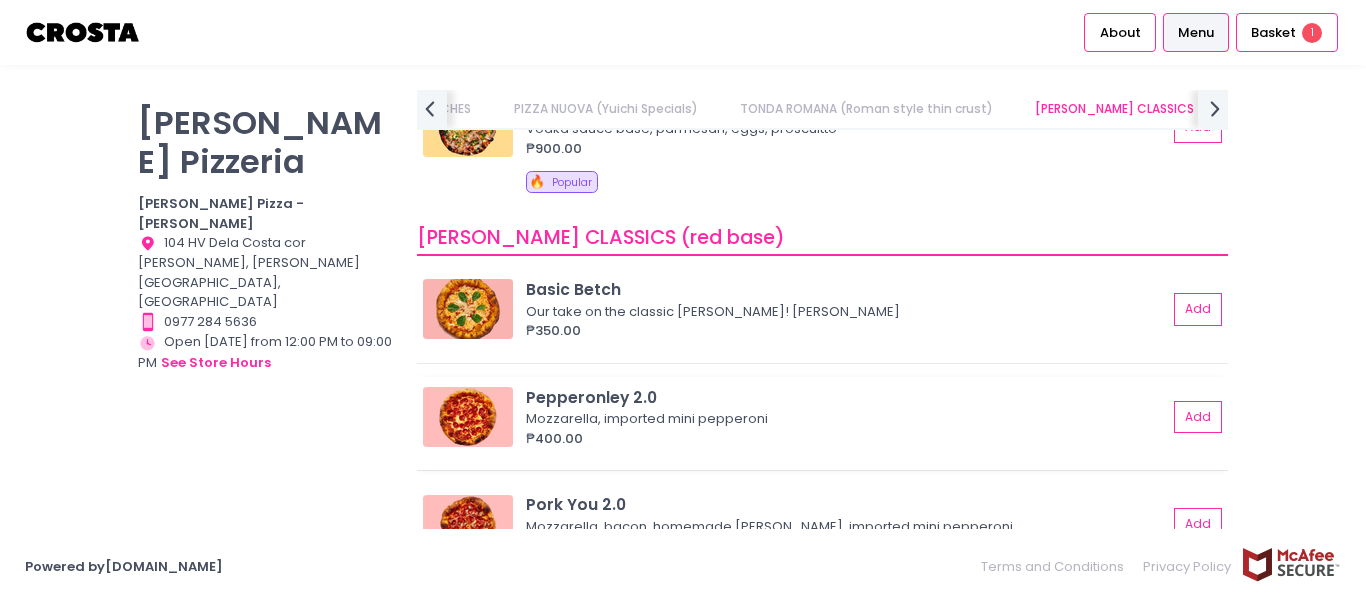 type 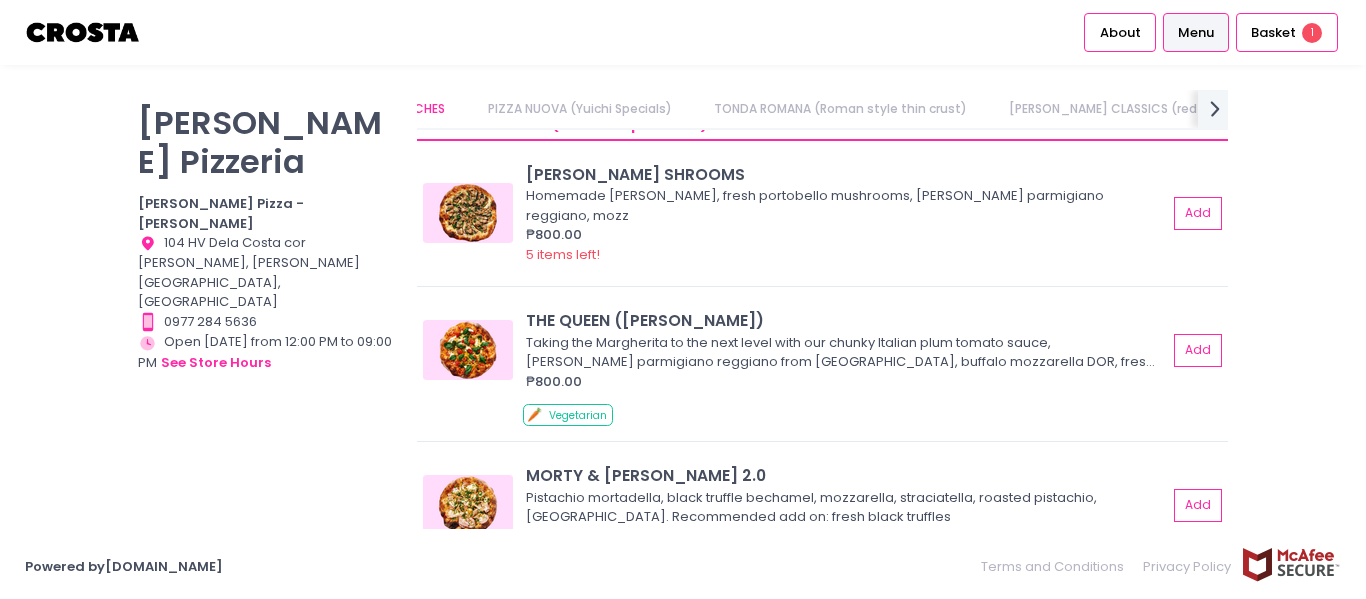 scroll, scrollTop: 100, scrollLeft: 0, axis: vertical 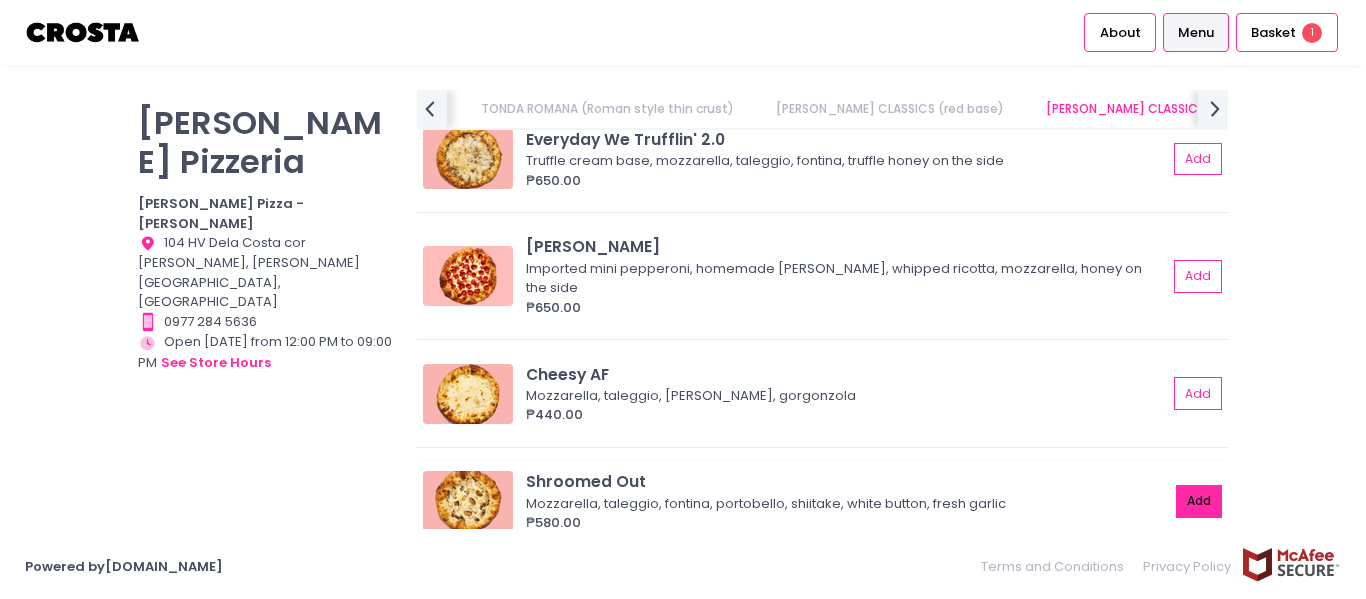 click on "Add" at bounding box center (1199, 501) 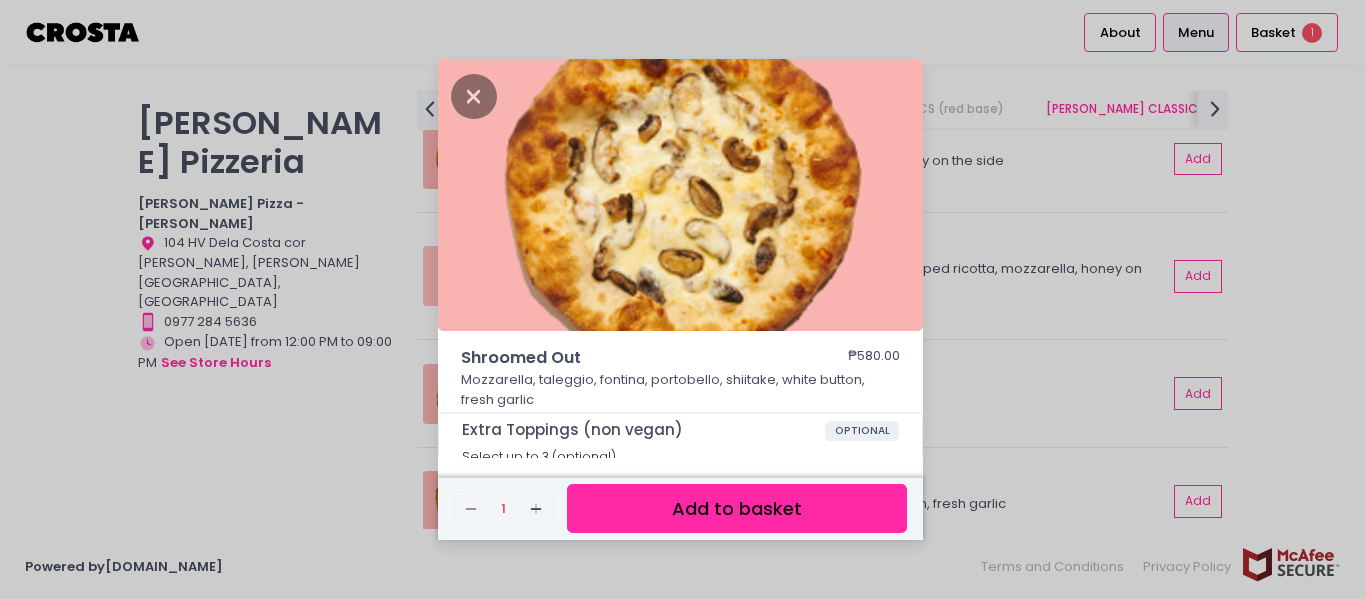 click on "Add to basket" at bounding box center (737, 508) 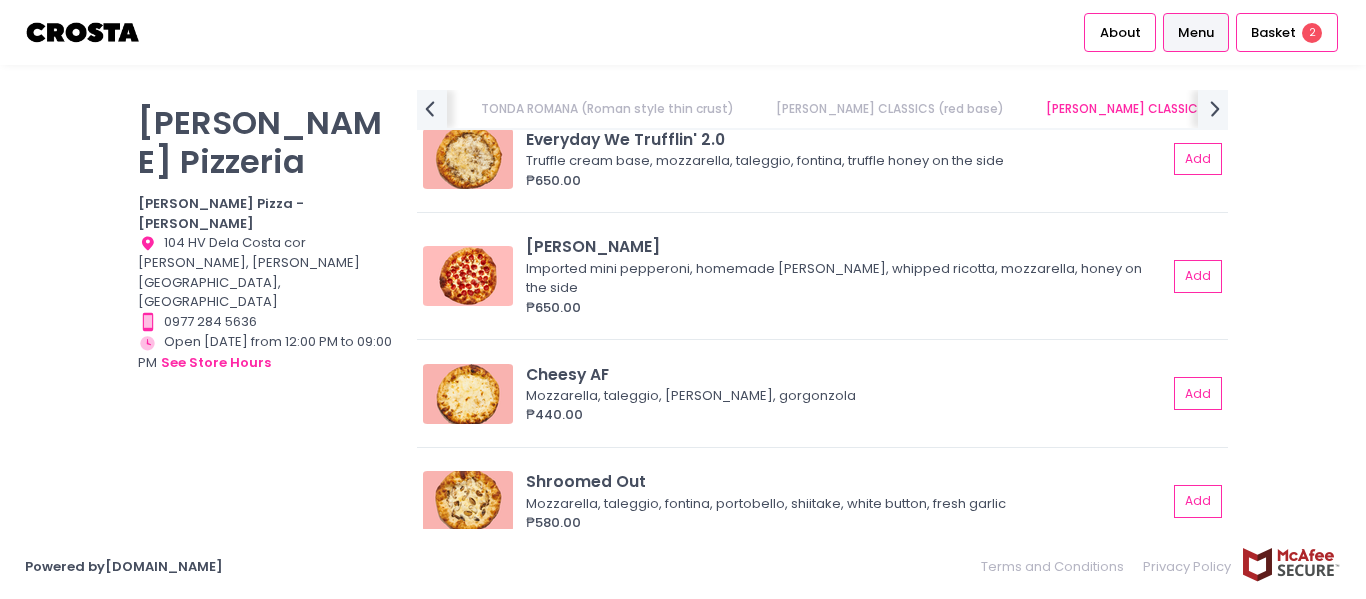 type 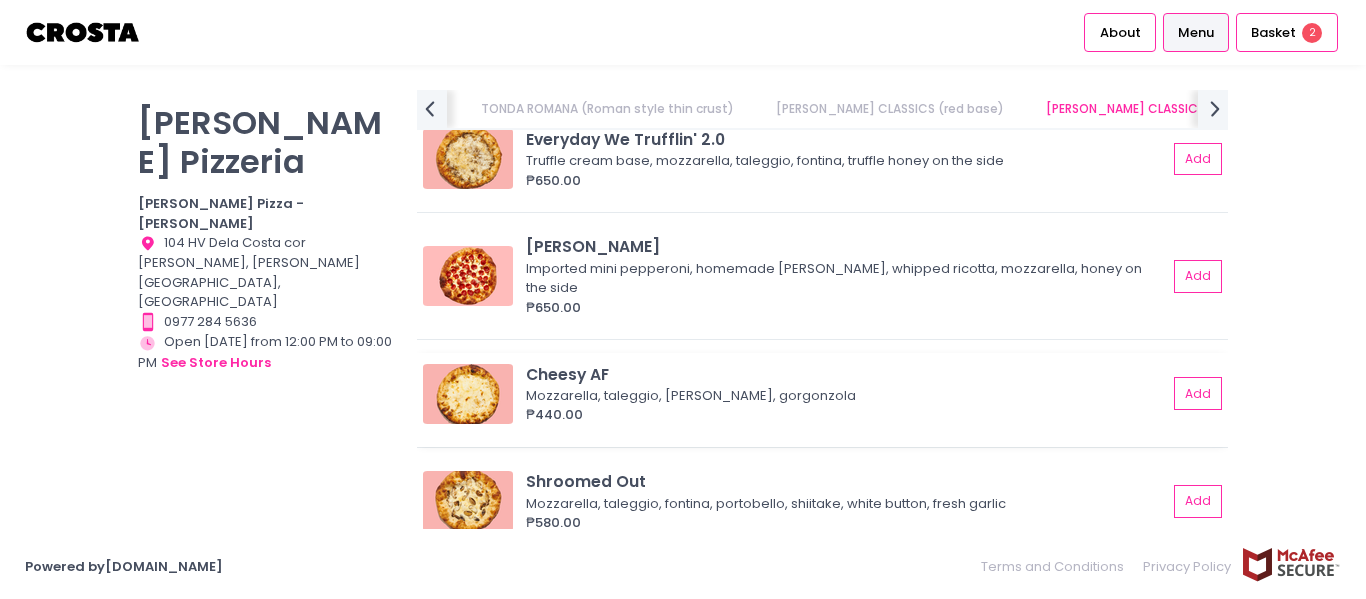 scroll, scrollTop: 1411, scrollLeft: 0, axis: vertical 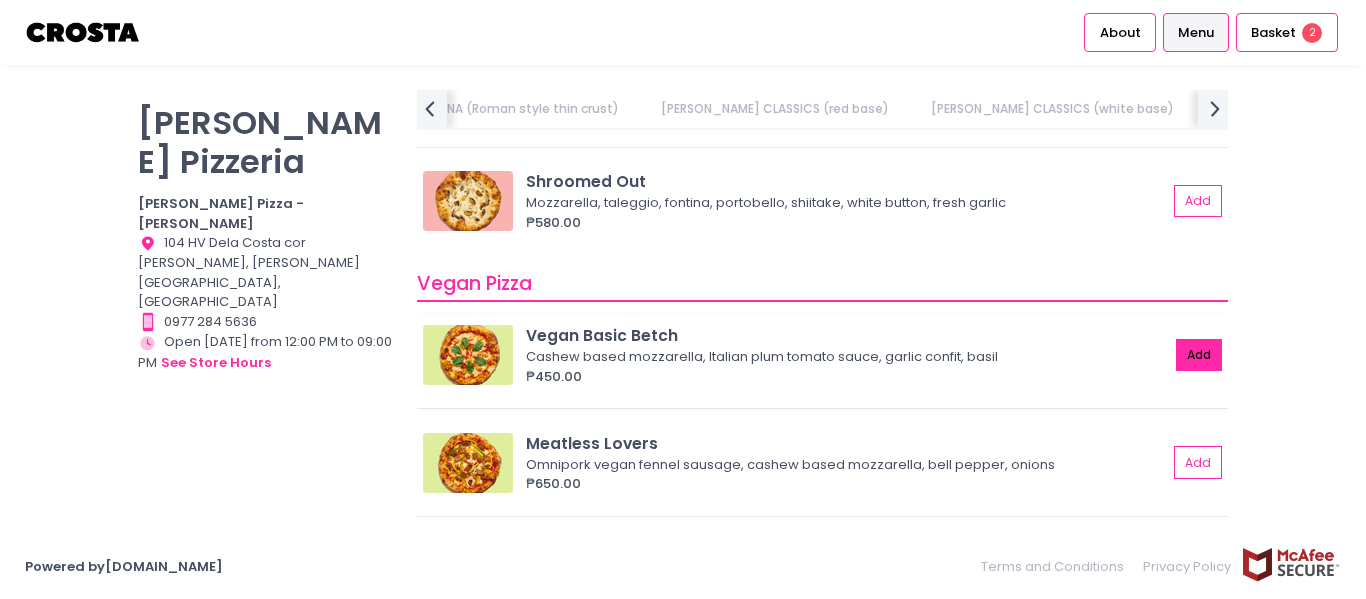 click on "Add" at bounding box center [1199, 355] 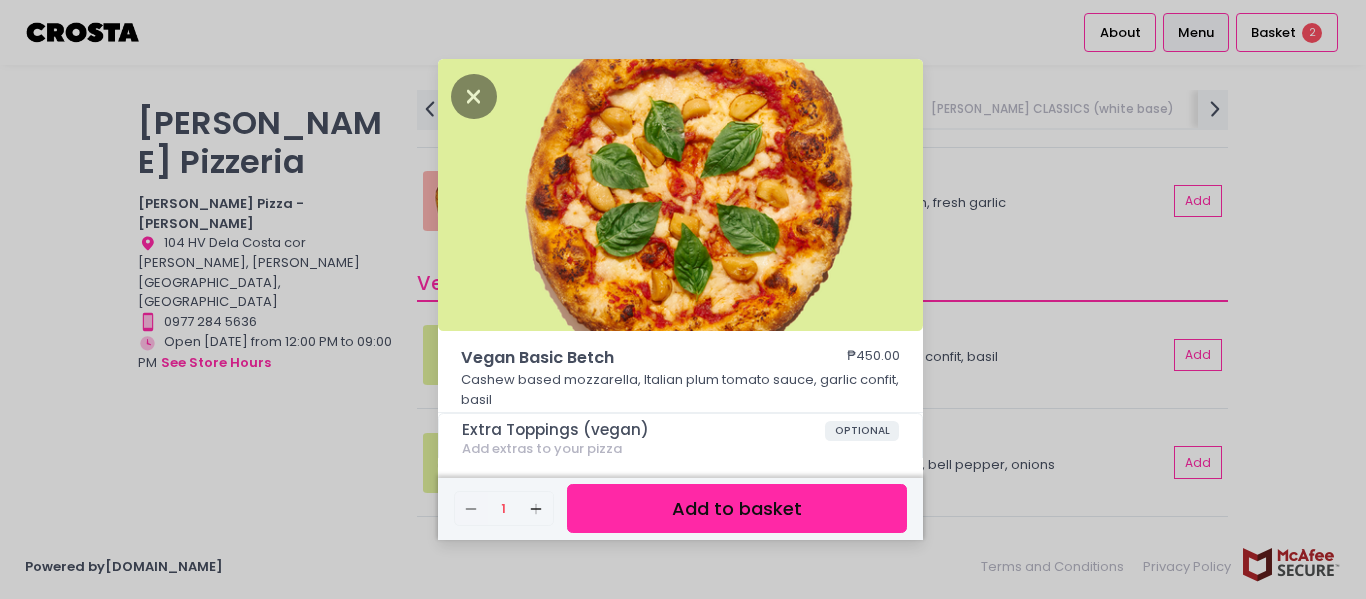 click on "Add to basket" at bounding box center [737, 508] 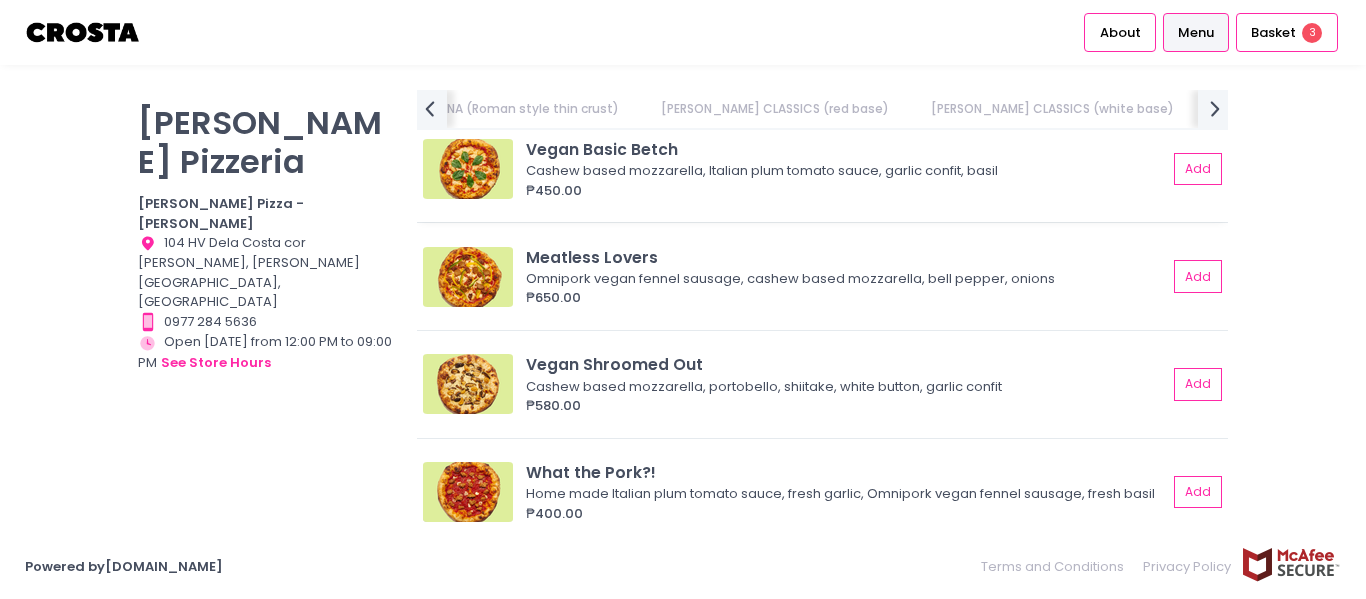 scroll, scrollTop: 1800, scrollLeft: 0, axis: vertical 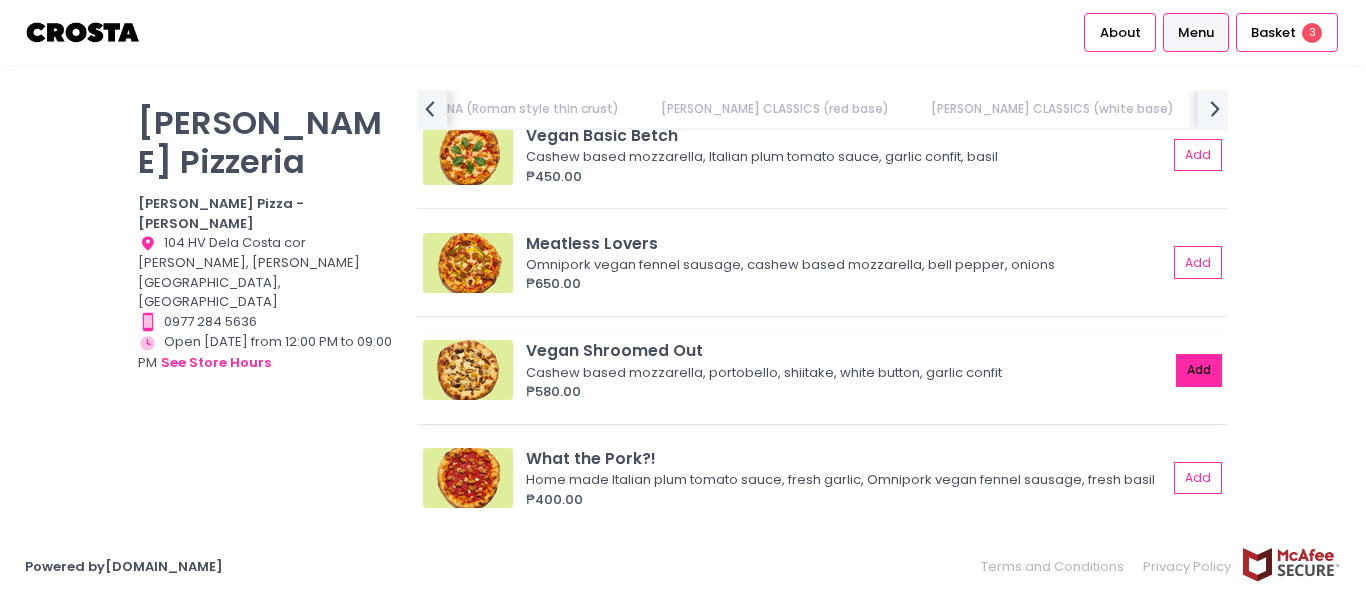 click on "Add" at bounding box center (1199, 370) 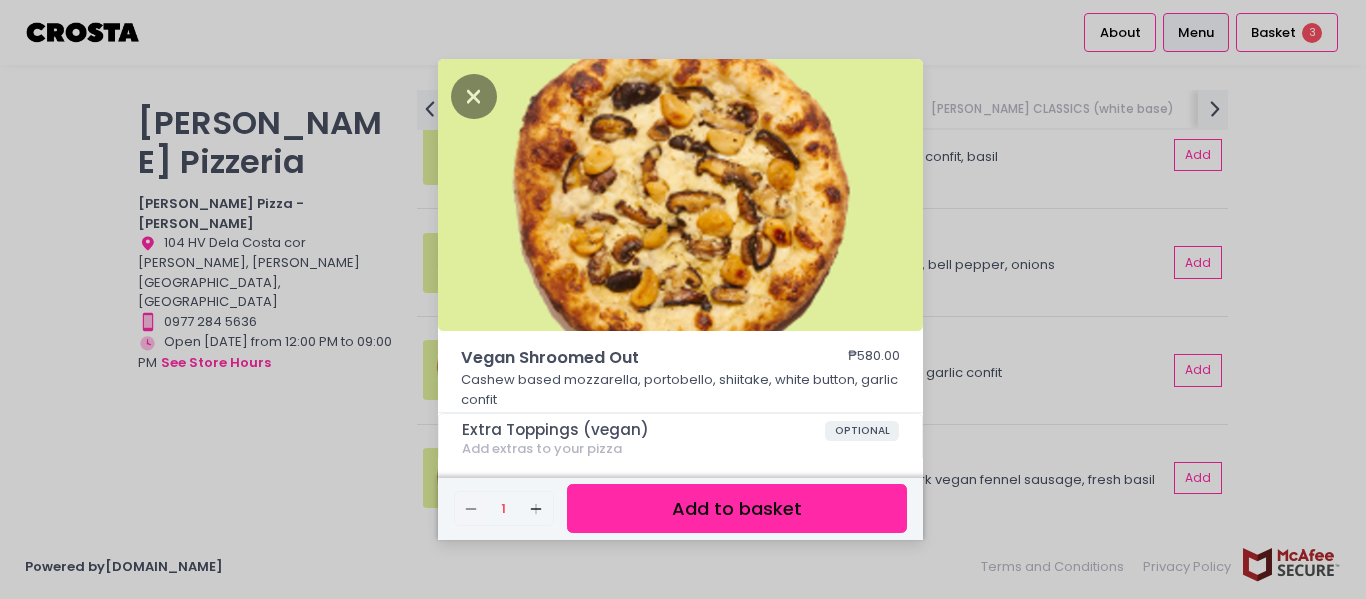click on "Add to basket" at bounding box center [737, 508] 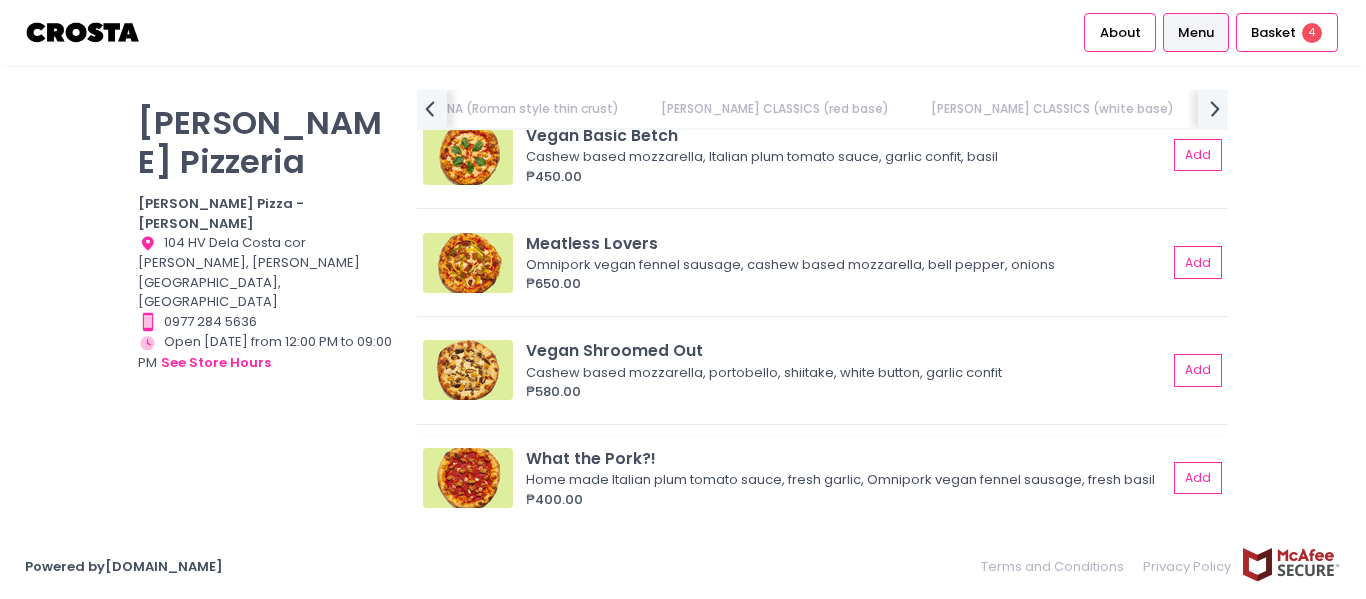 scroll, scrollTop: 1853, scrollLeft: 0, axis: vertical 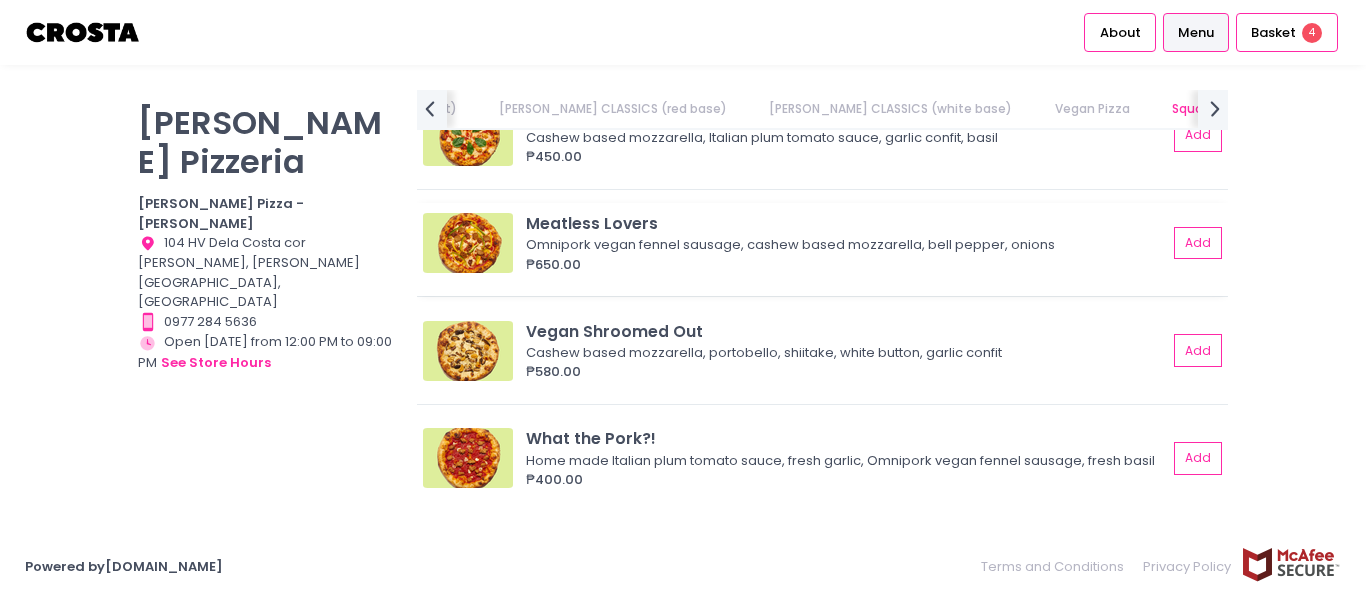 click on "Omnipork vegan fennel sausage, cashew based mozzarella, bell pepper, onions" at bounding box center [843, 245] 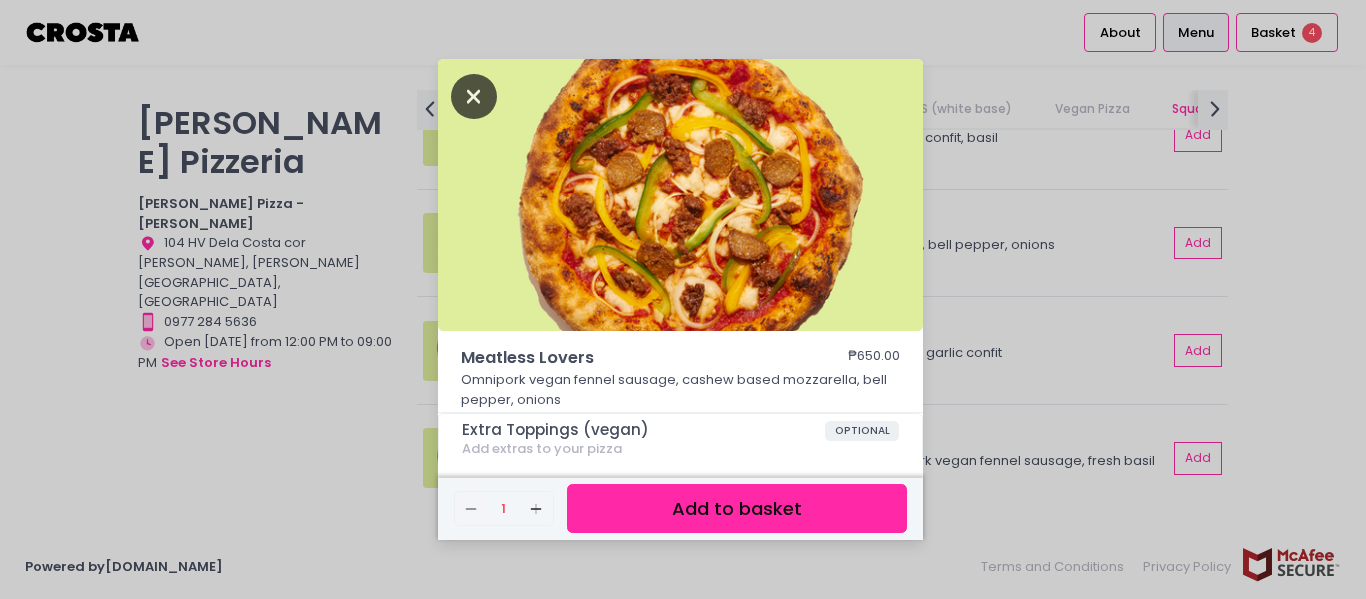 click at bounding box center [474, 96] 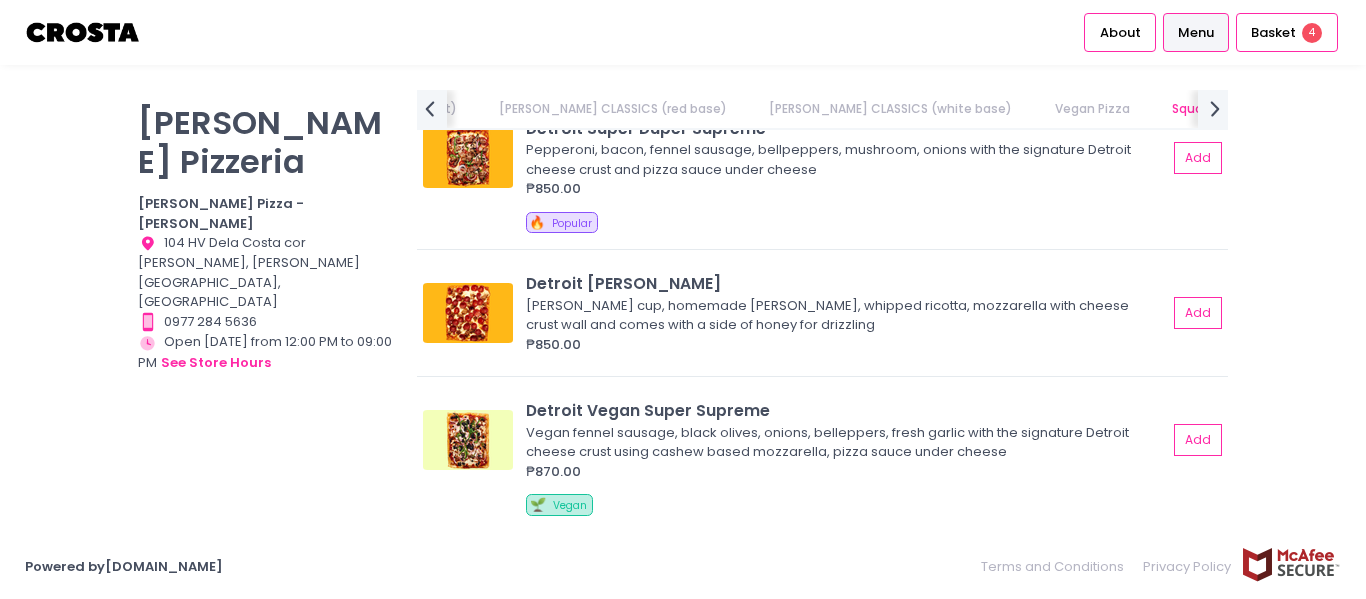 scroll, scrollTop: 2815, scrollLeft: 0, axis: vertical 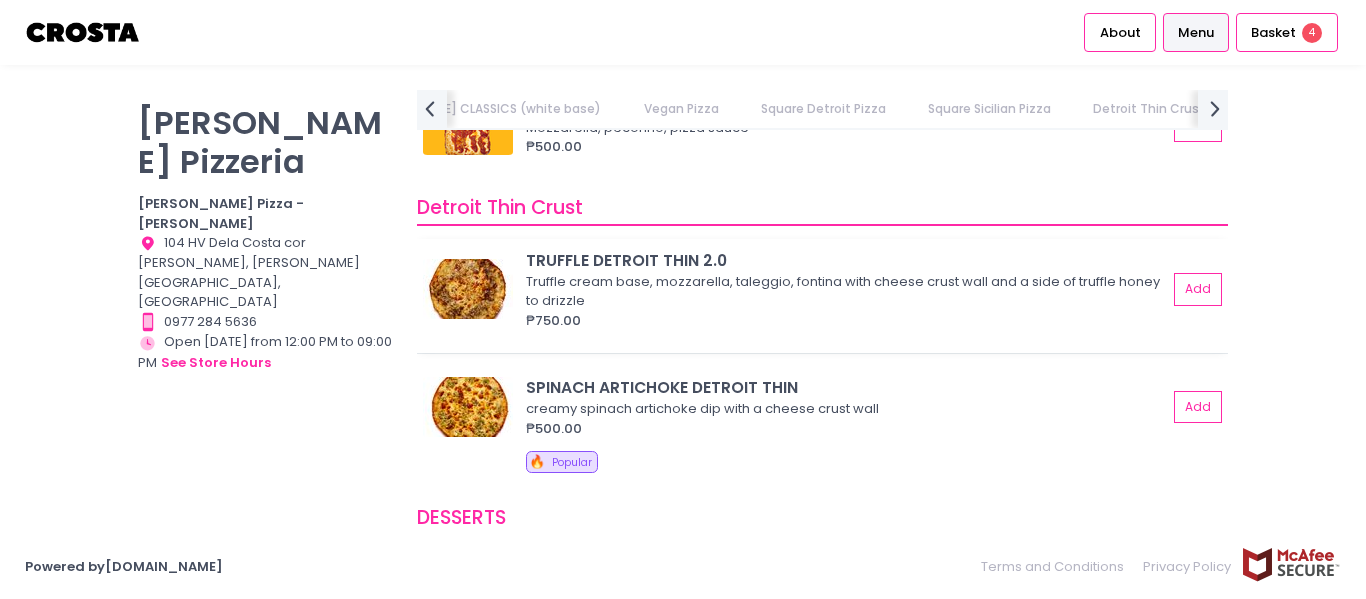 click on "Truffle cream base, mozzarella, taleggio, fontina with cheese crust wall and a side of truffle honey to drizzle" at bounding box center (843, 291) 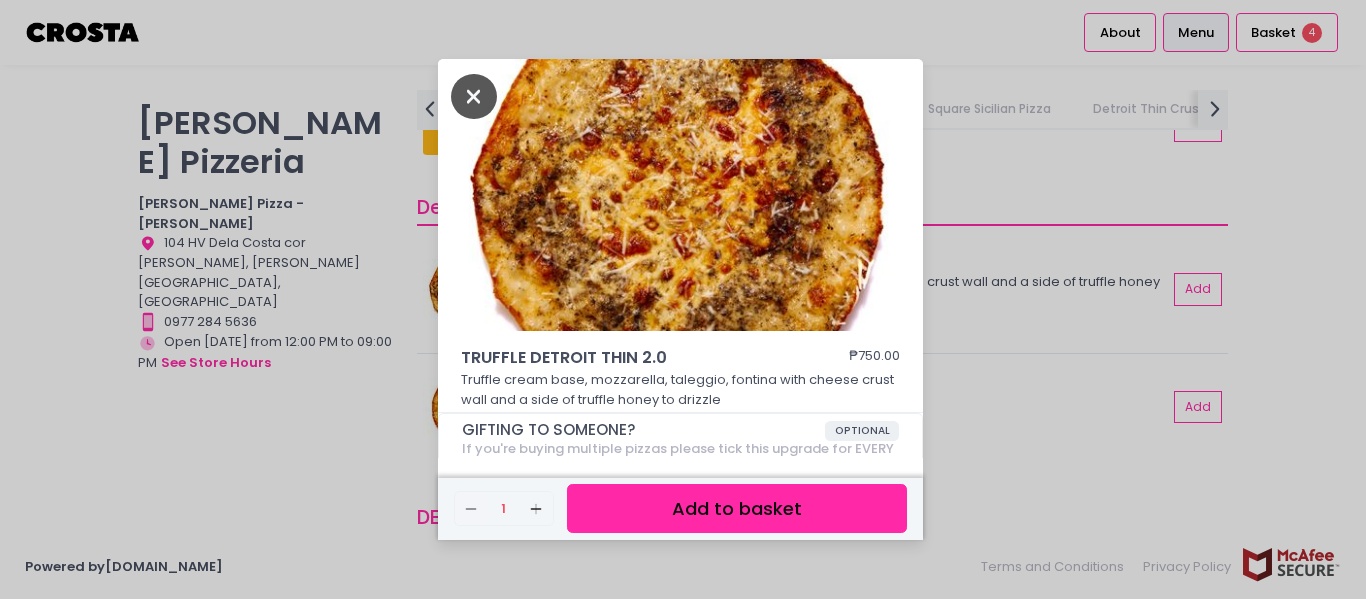 click at bounding box center (474, 96) 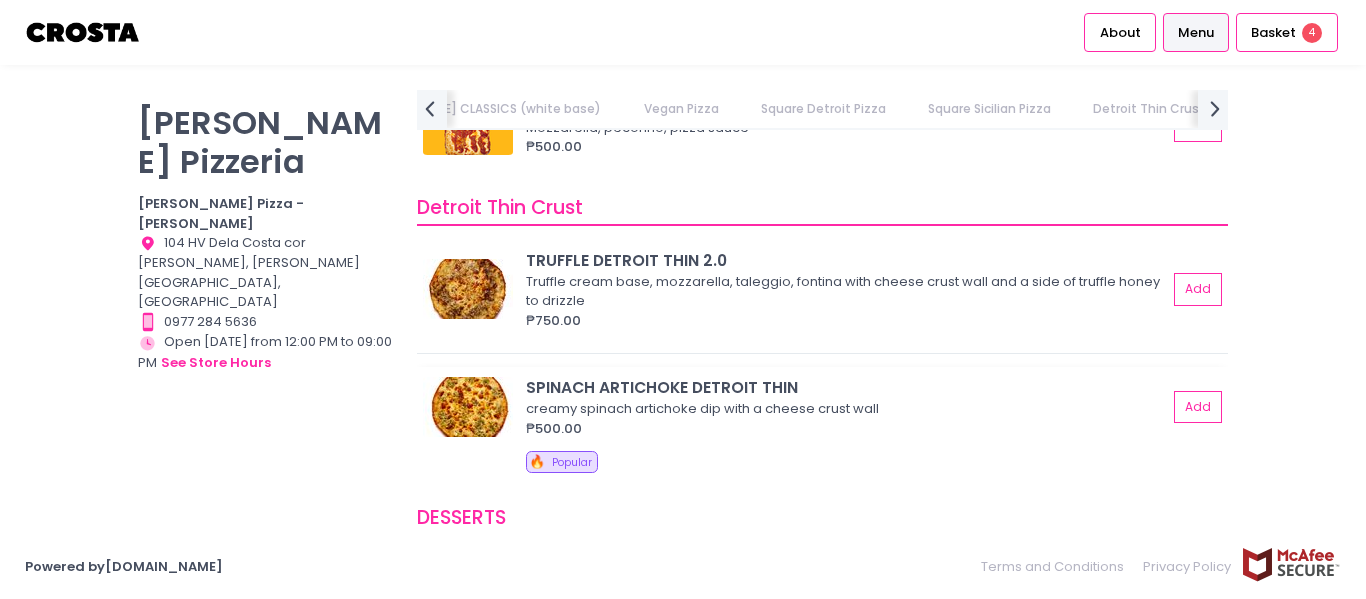 click on "SPINACH ARTICHOKE DETROIT THIN" at bounding box center (846, 387) 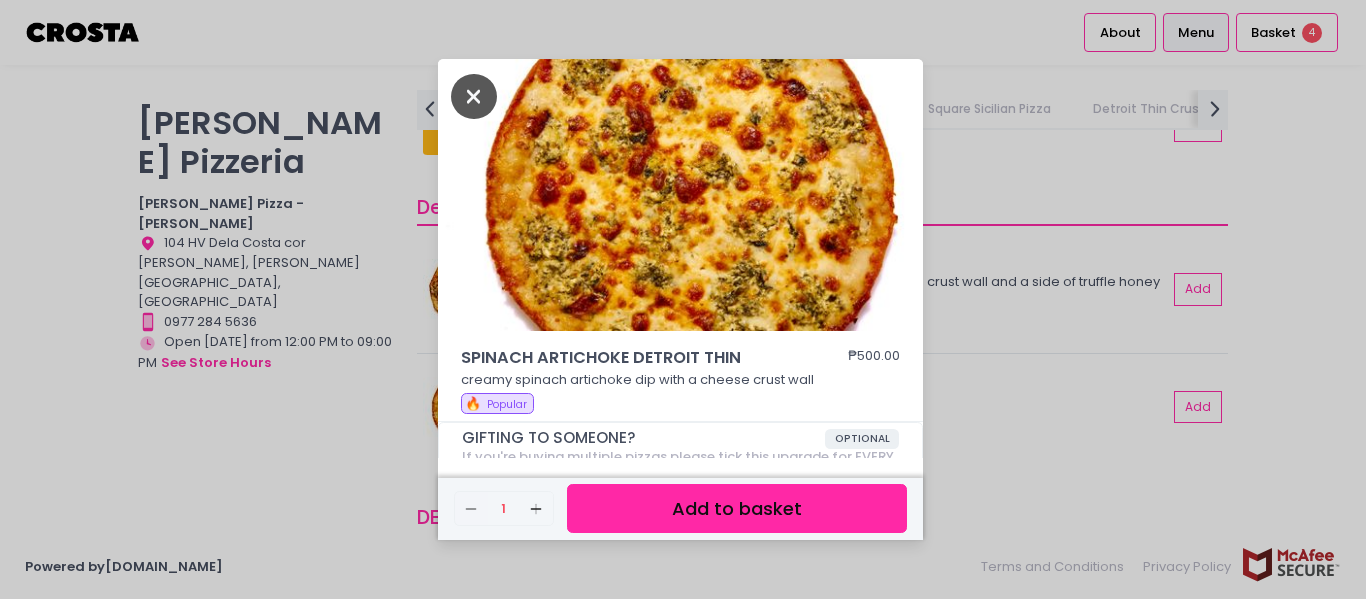 click at bounding box center [474, 96] 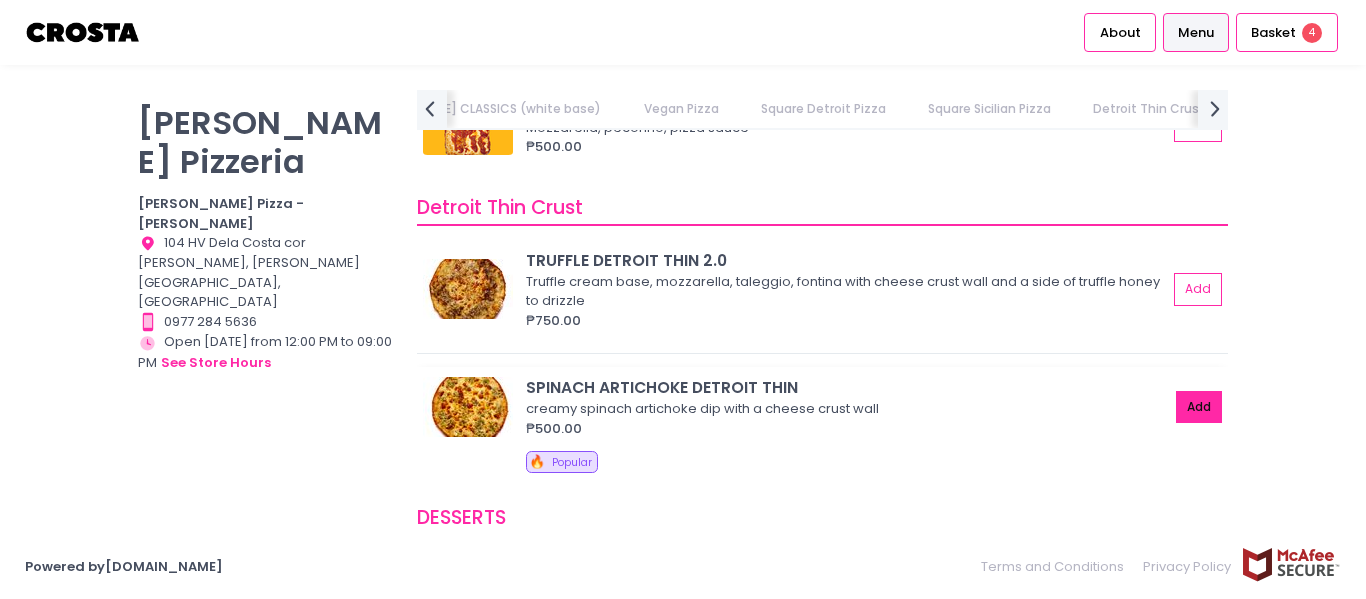 click on "Add" at bounding box center (1199, 407) 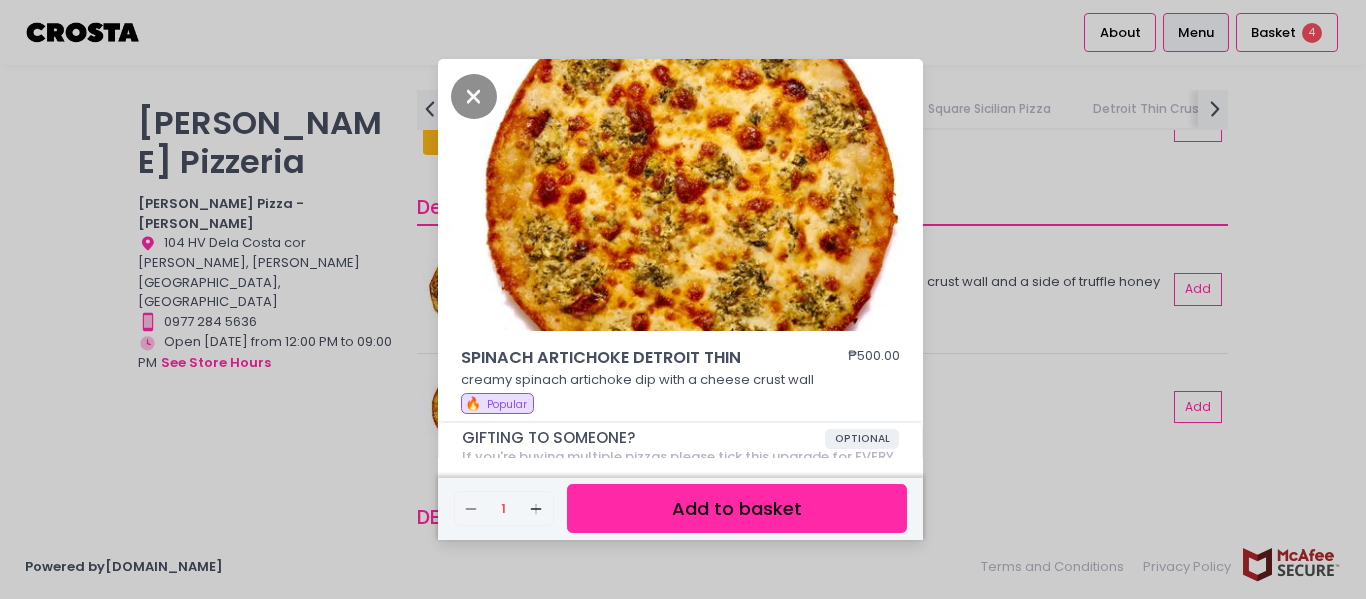 click on "Add to basket" at bounding box center [737, 508] 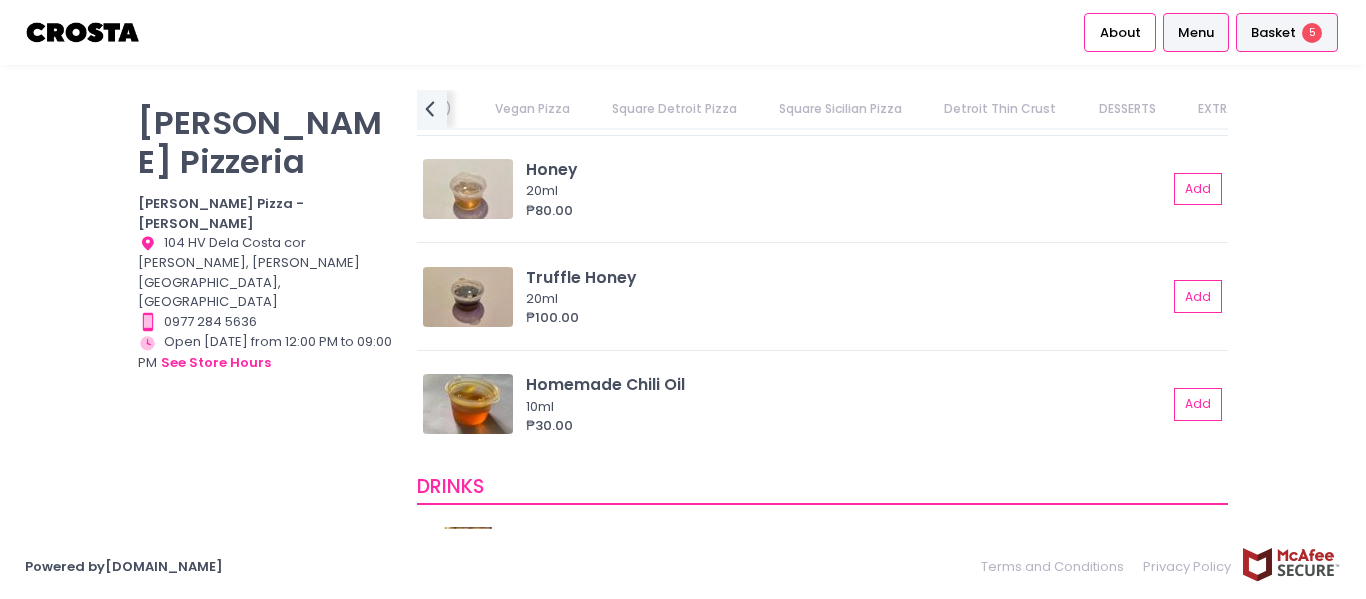 click on "Basket" at bounding box center [1273, 33] 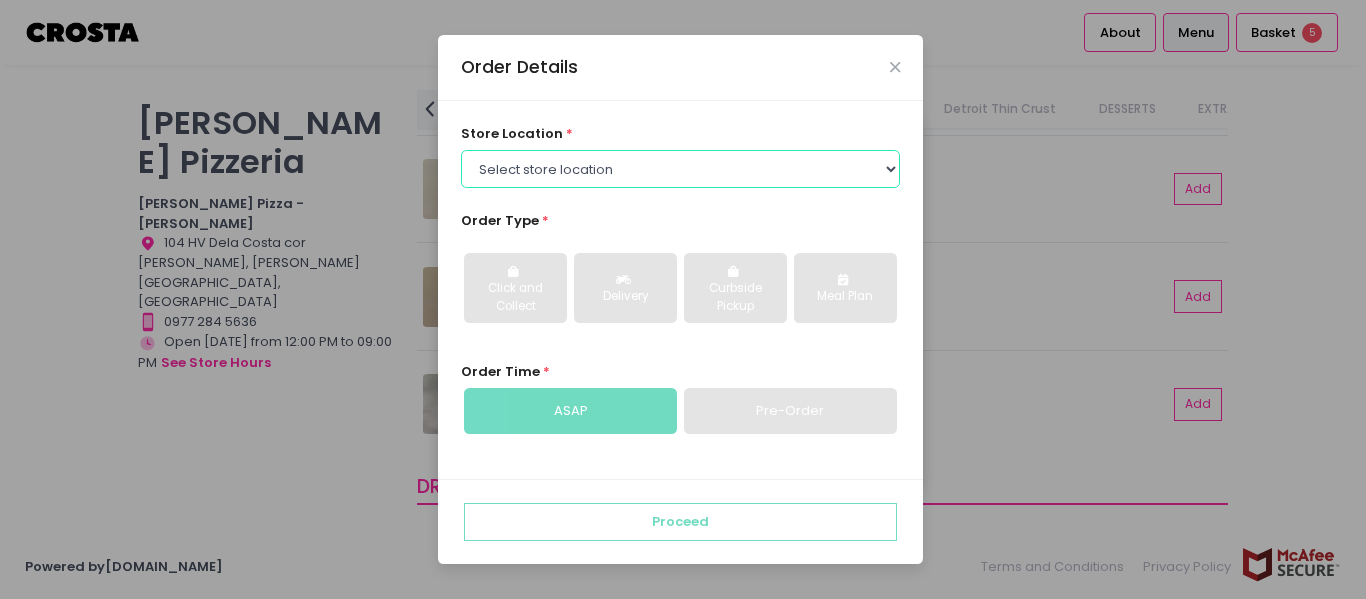 click on "Select store location [PERSON_NAME] Pizza - [PERSON_NAME] Pizza - [GEOGRAPHIC_DATA][PERSON_NAME]" at bounding box center [681, 169] 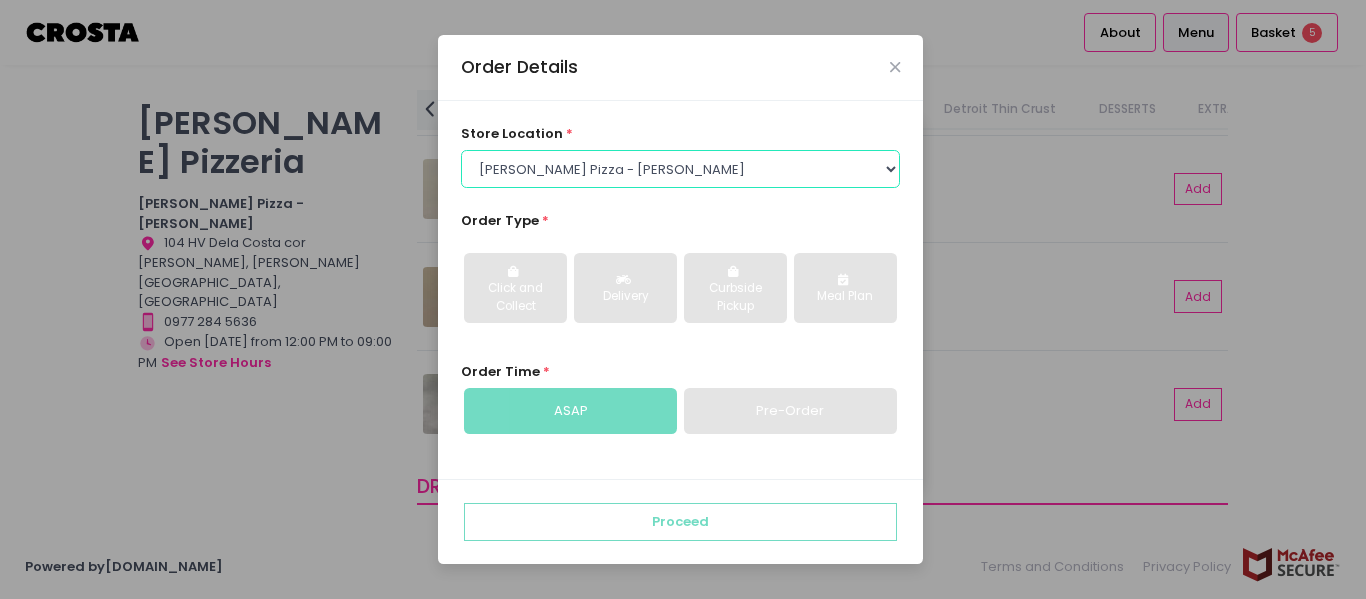 click on "Select store location [PERSON_NAME] Pizza - [PERSON_NAME] Pizza - [GEOGRAPHIC_DATA][PERSON_NAME]" at bounding box center (681, 169) 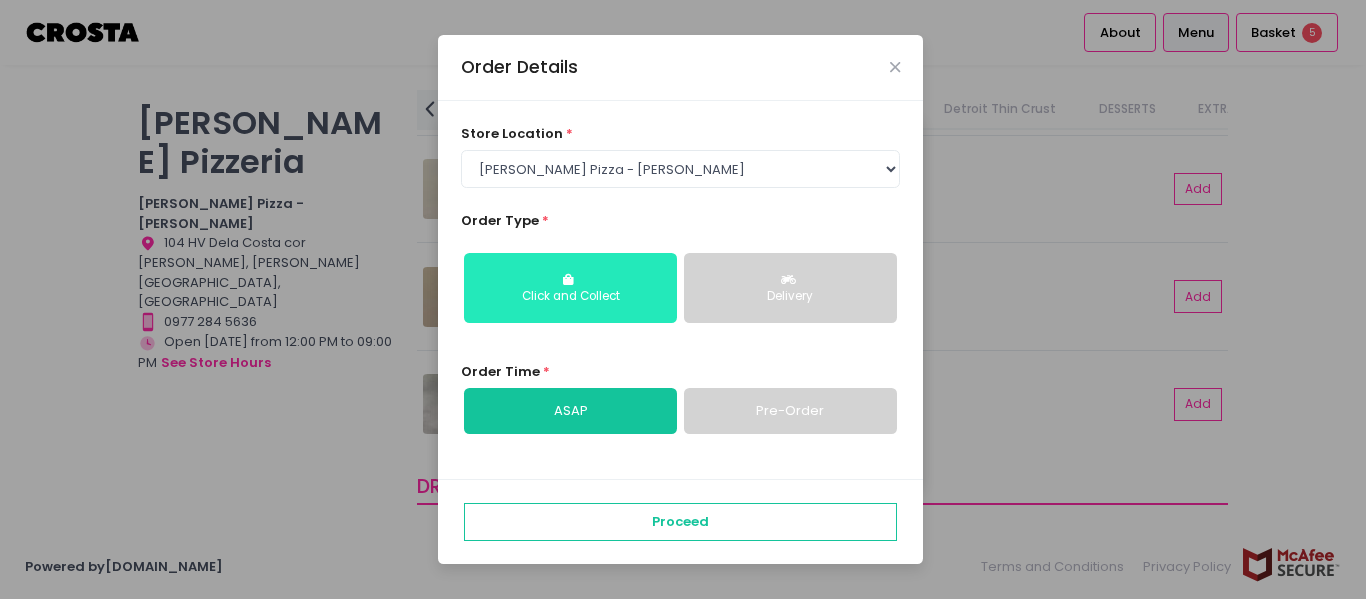 click on "Click and Collect" at bounding box center [570, 297] 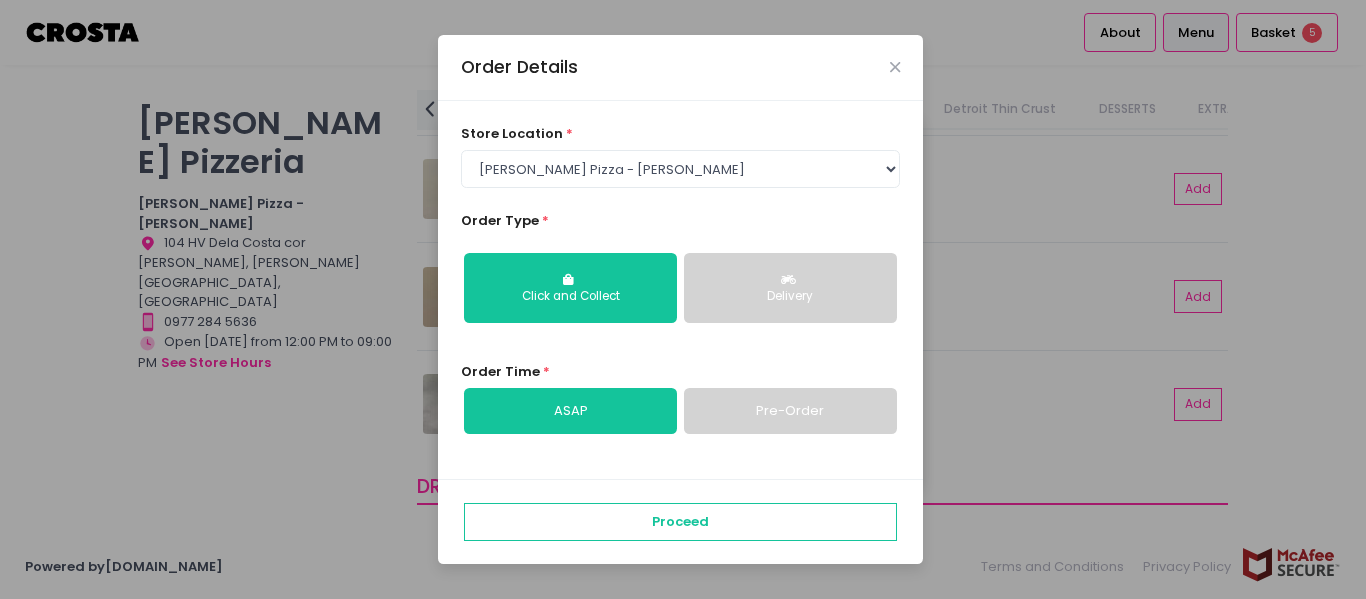 click on "ASAP" at bounding box center [570, 411] 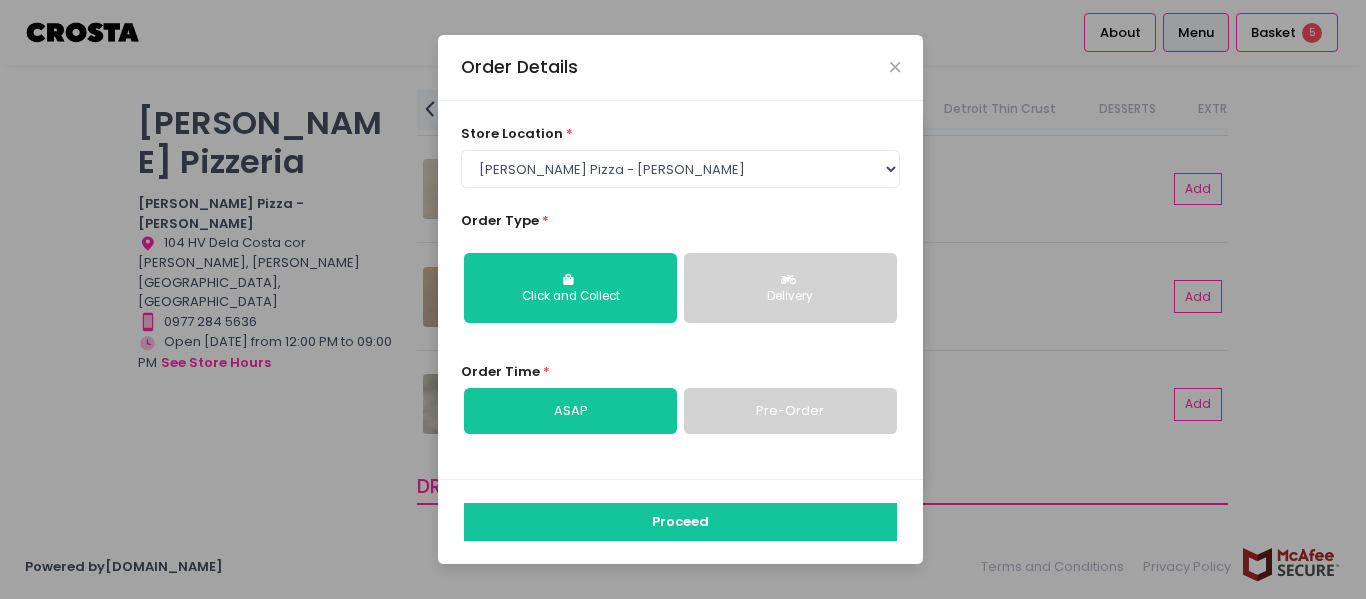 click on "Proceed" at bounding box center [680, 522] 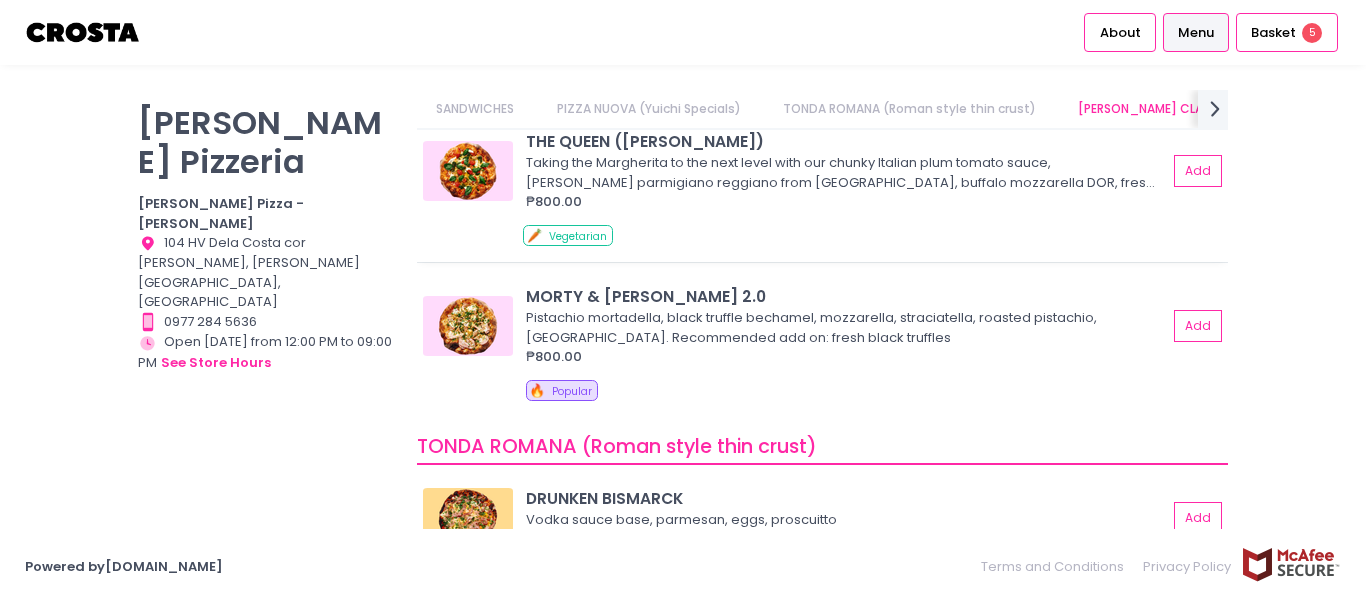 scroll, scrollTop: 700, scrollLeft: 0, axis: vertical 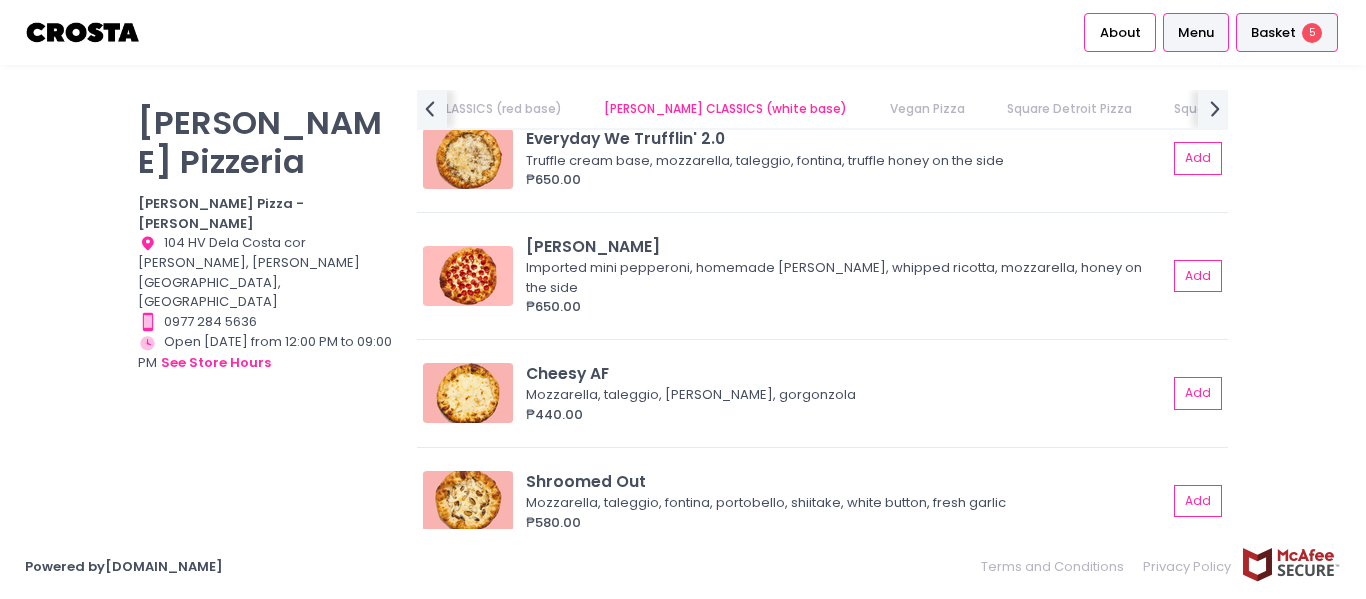 click on "5" at bounding box center [1312, 33] 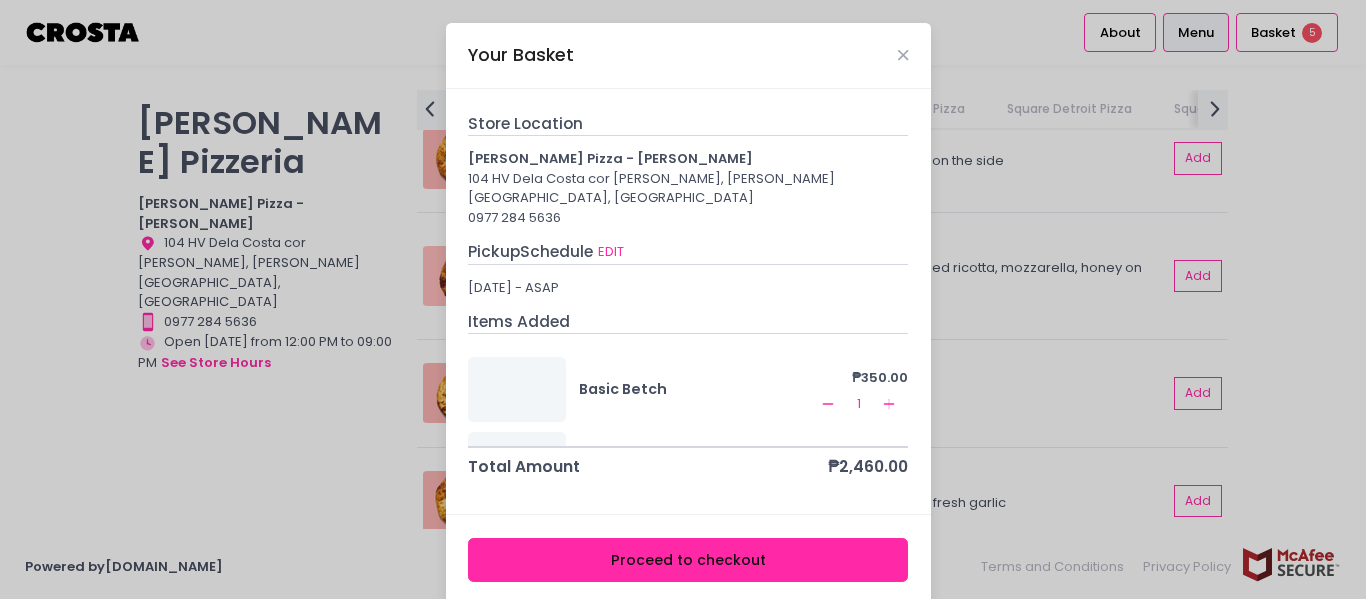 scroll, scrollTop: 9, scrollLeft: 0, axis: vertical 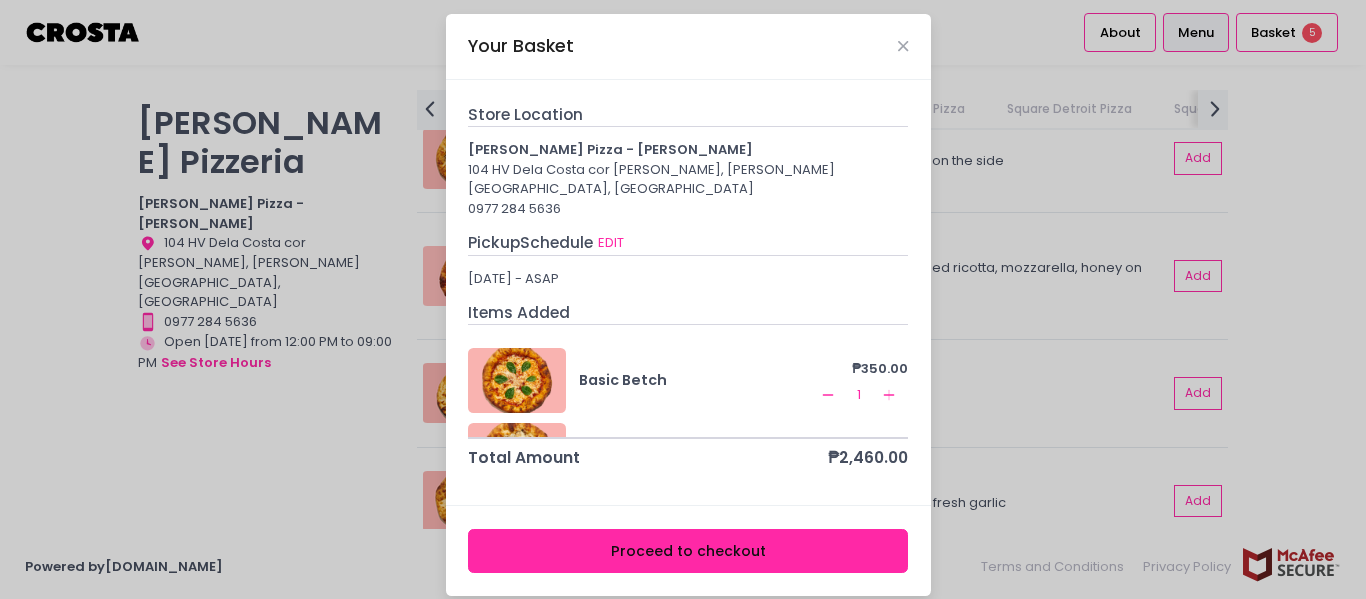 drag, startPoint x: 592, startPoint y: 353, endPoint x: 568, endPoint y: 368, distance: 28.301943 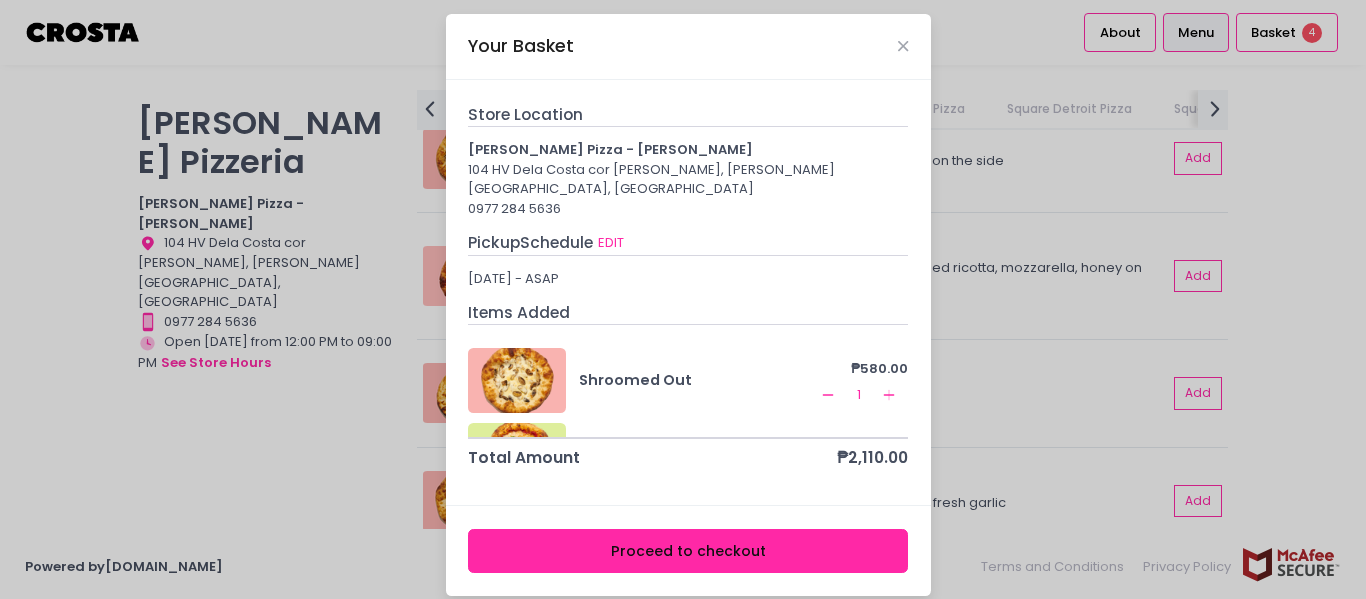 click on "Remove Created with Sketch." 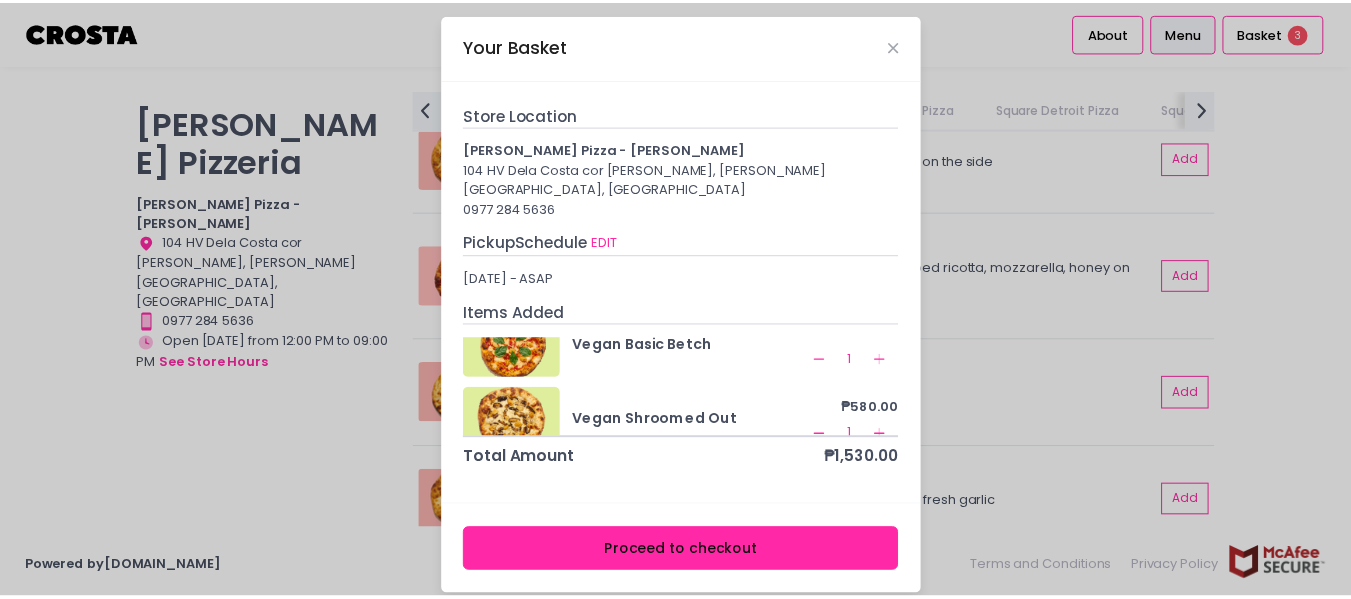 scroll, scrollTop: 135, scrollLeft: 0, axis: vertical 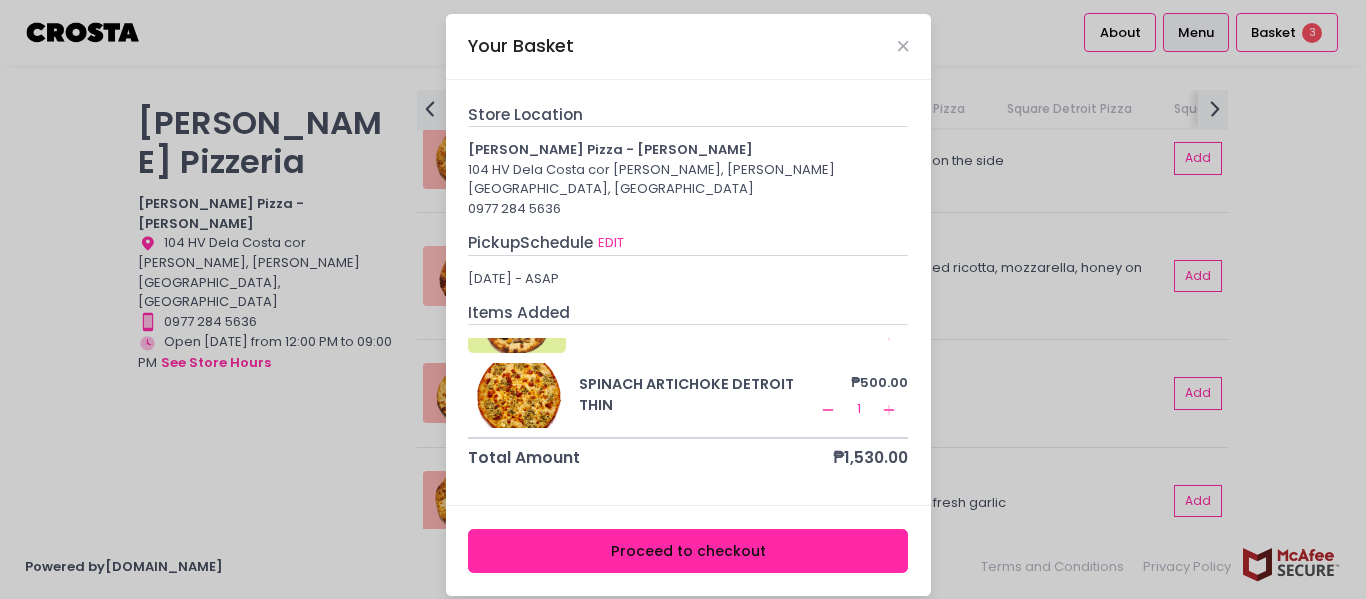 click on "Proceed to checkout" at bounding box center [688, 551] 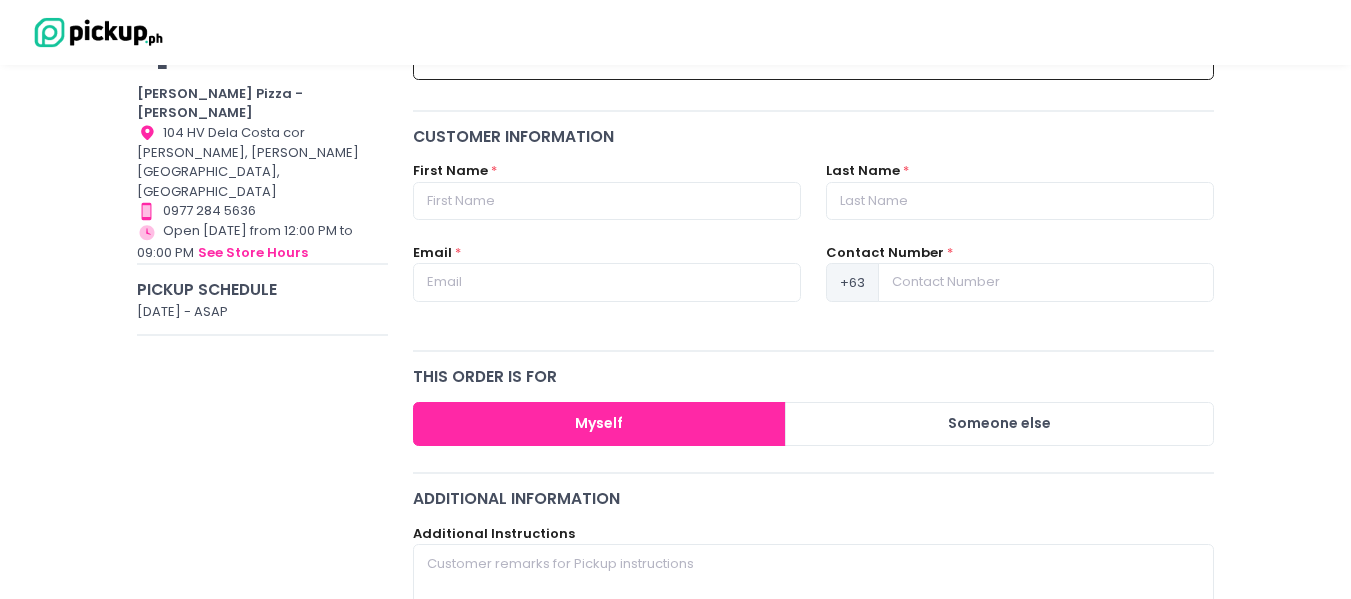 scroll, scrollTop: 200, scrollLeft: 0, axis: vertical 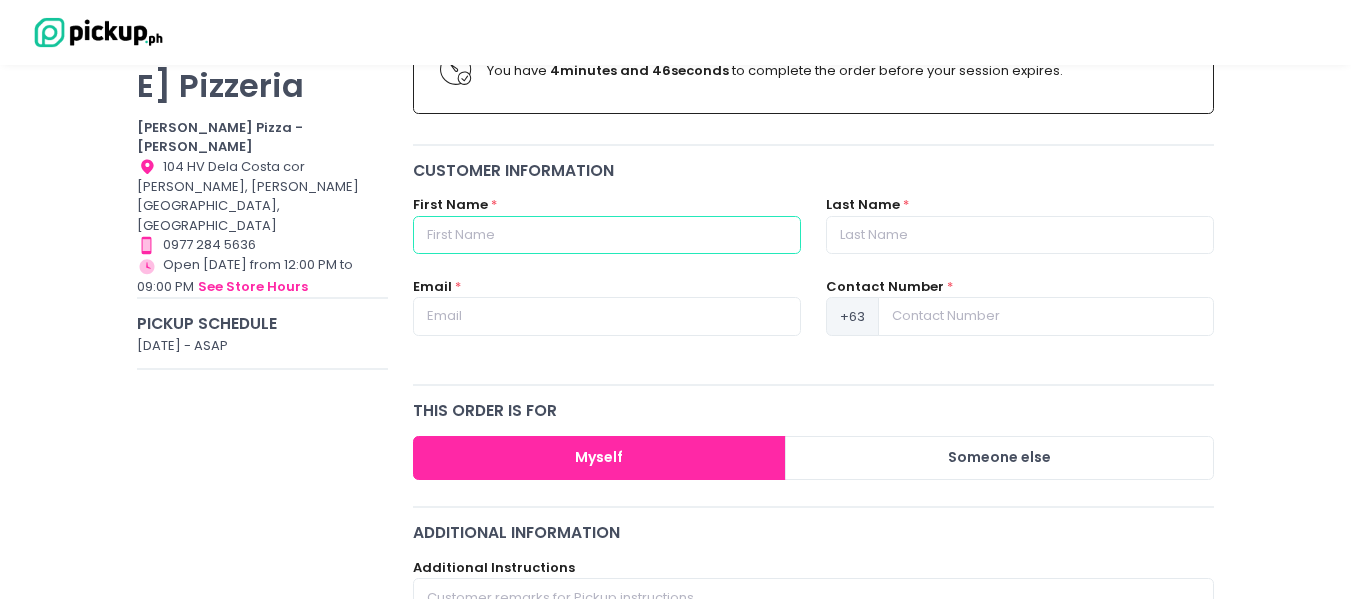 click at bounding box center [607, 235] 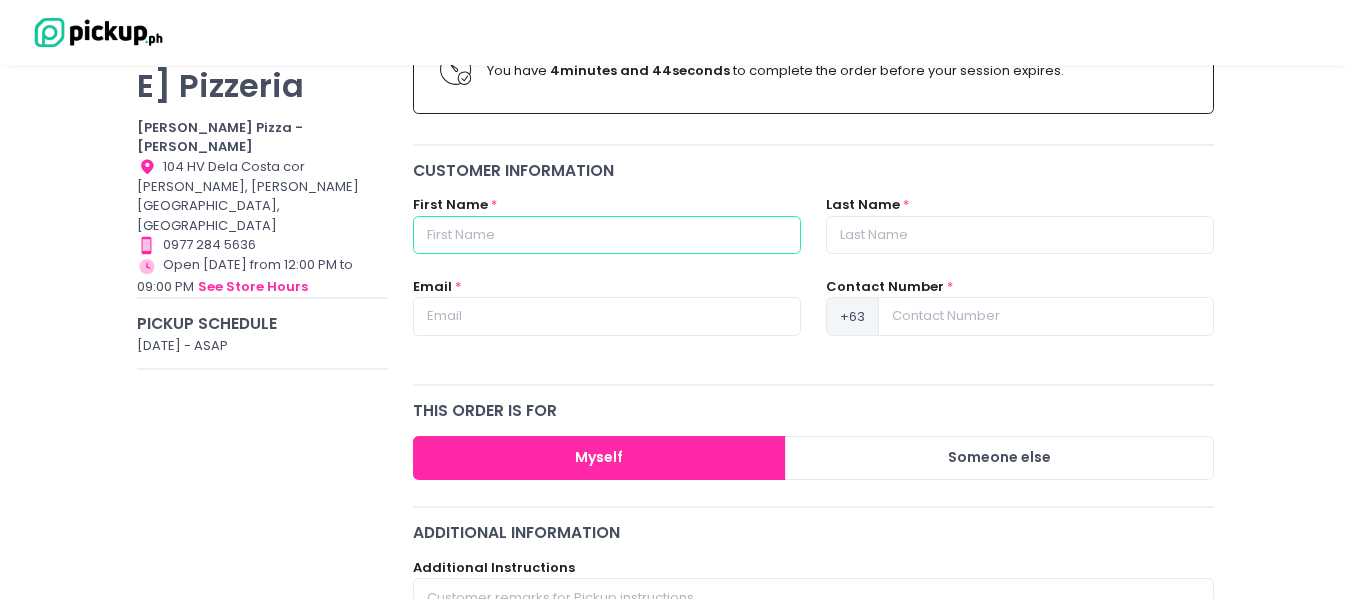 type on "[PERSON_NAME] [PERSON_NAME]" 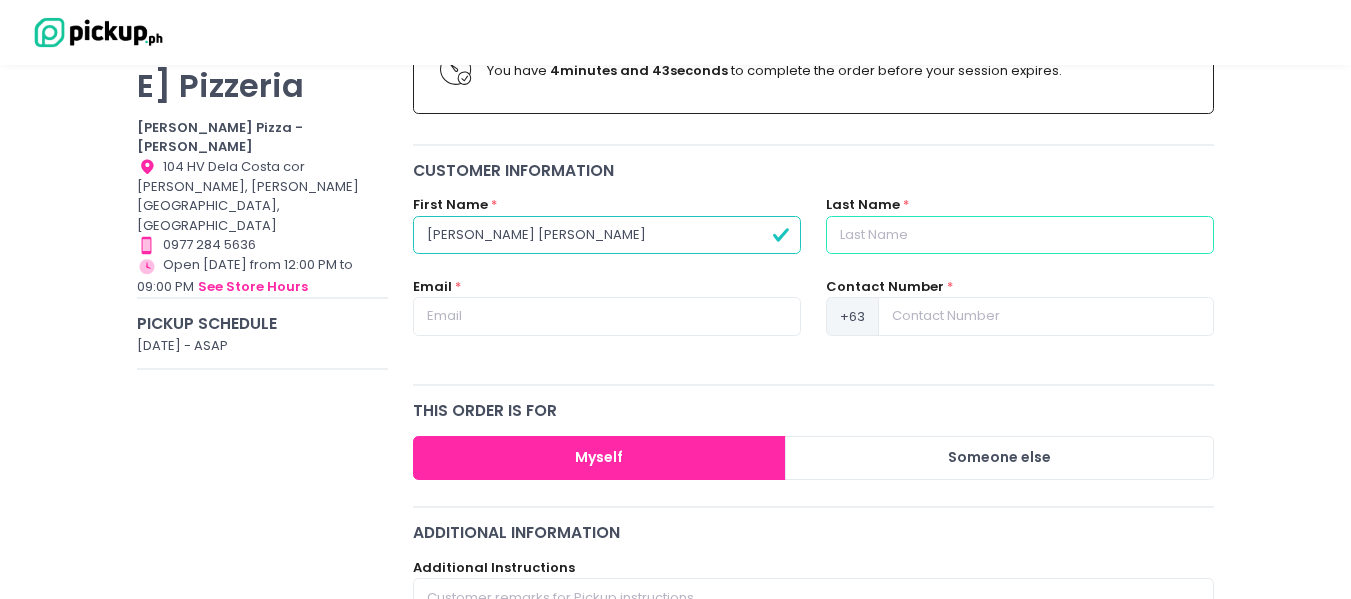 click at bounding box center (1020, 235) 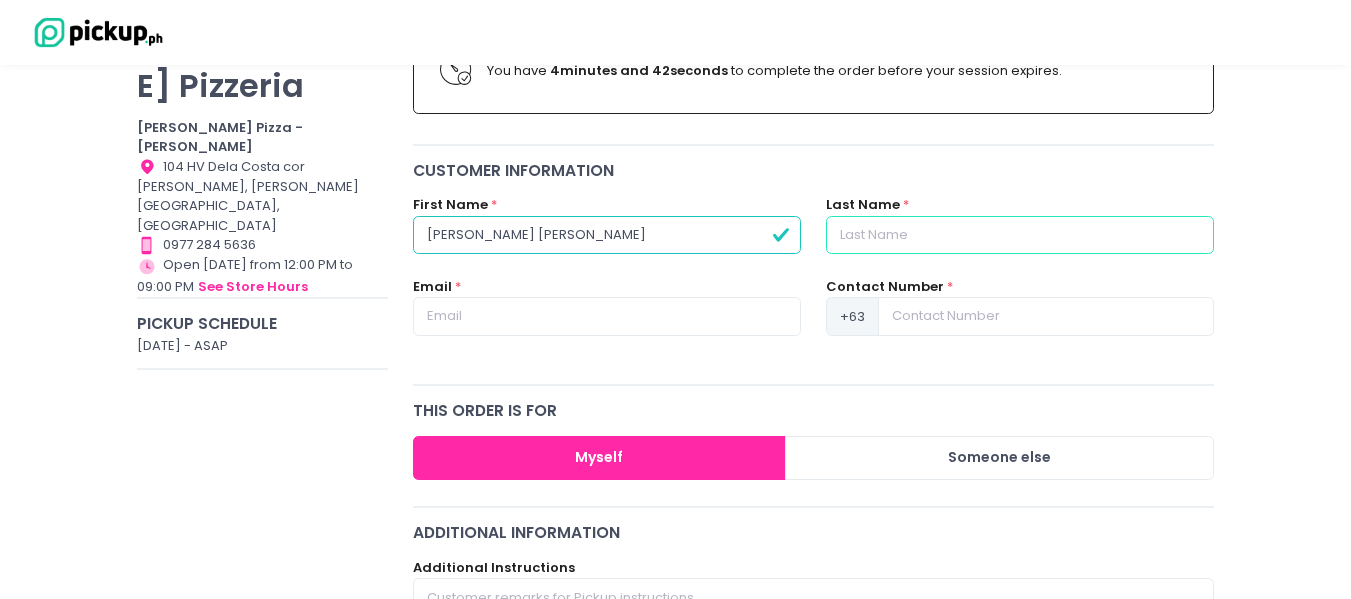 type on "LASQUITE" 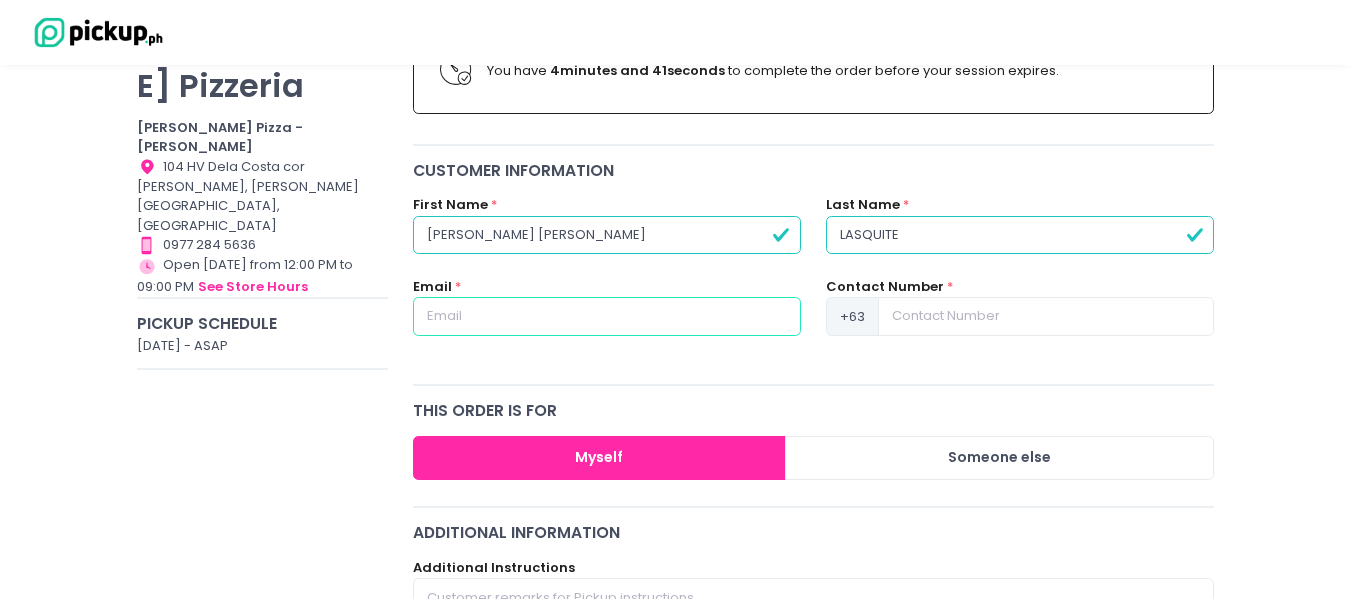 click at bounding box center [607, 316] 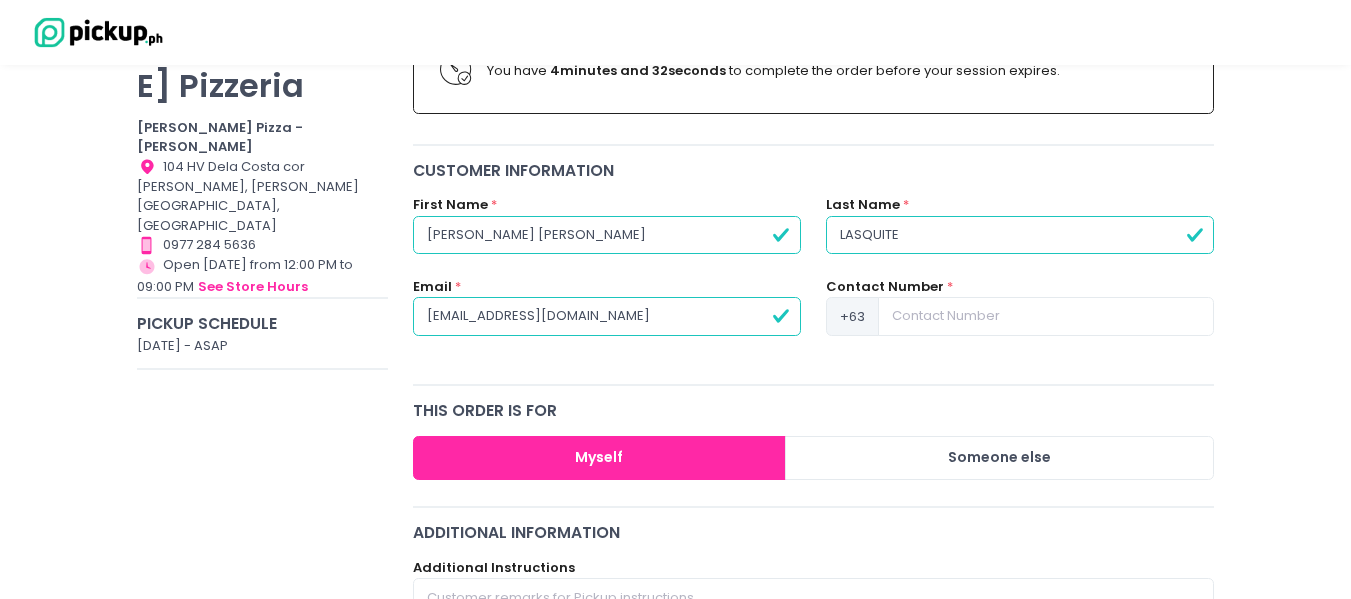 type on "[EMAIL_ADDRESS][DOMAIN_NAME]" 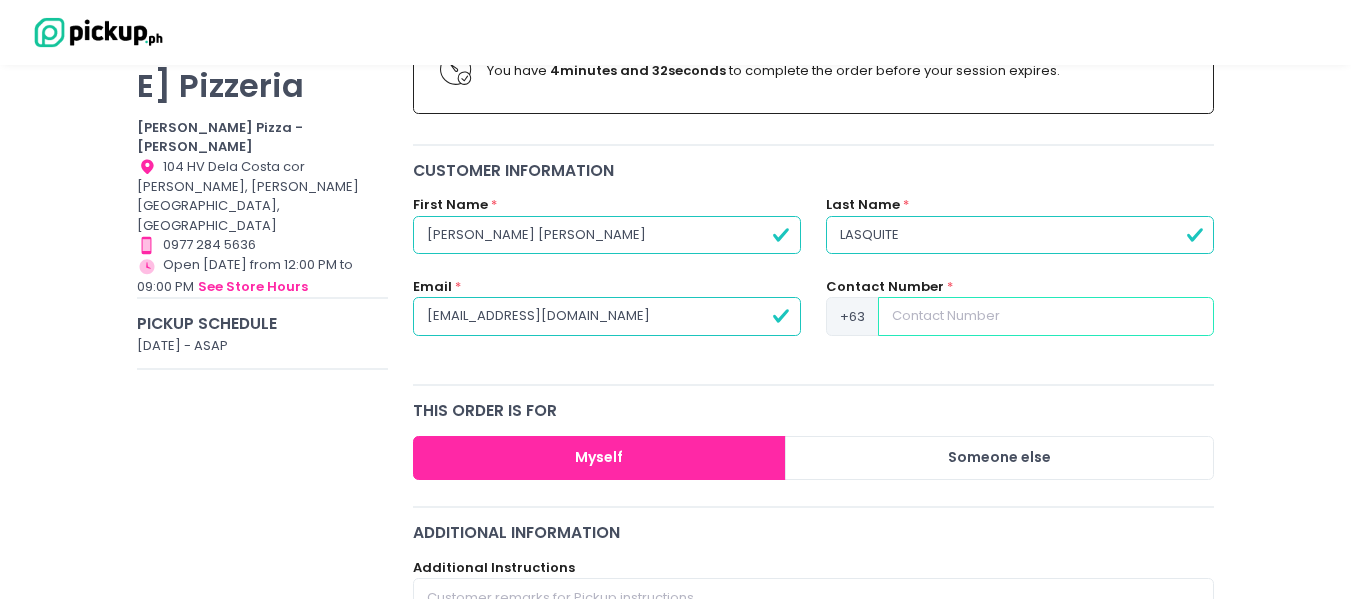 click at bounding box center (1046, 316) 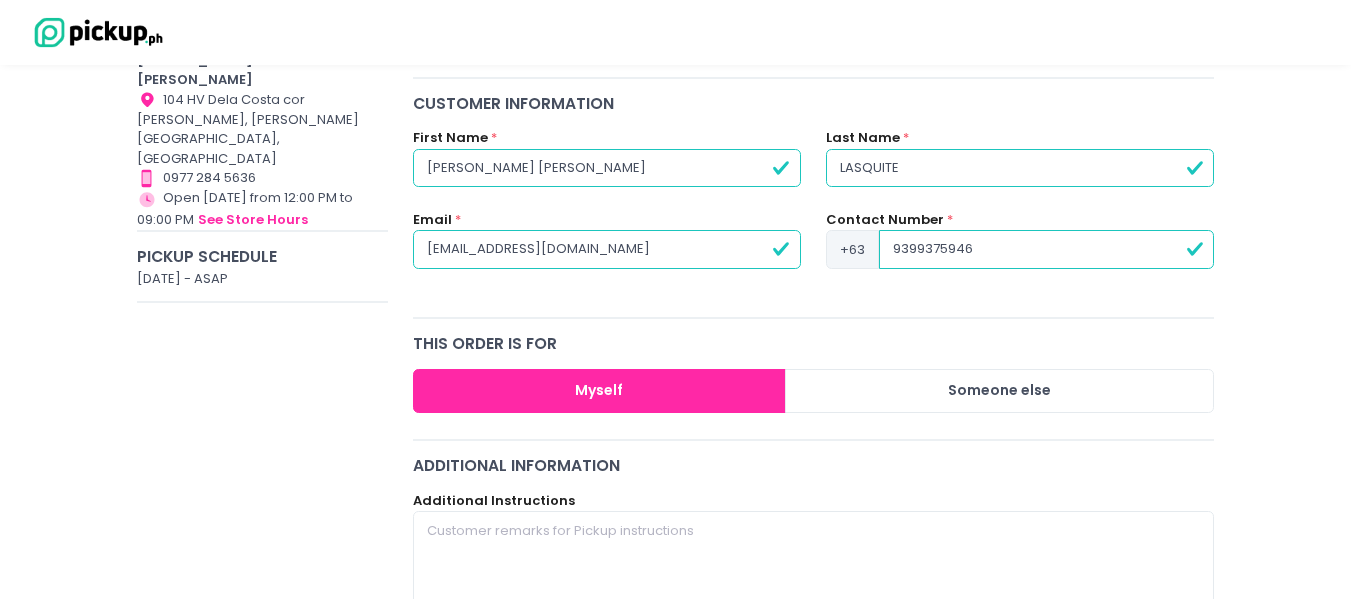 scroll, scrollTop: 300, scrollLeft: 0, axis: vertical 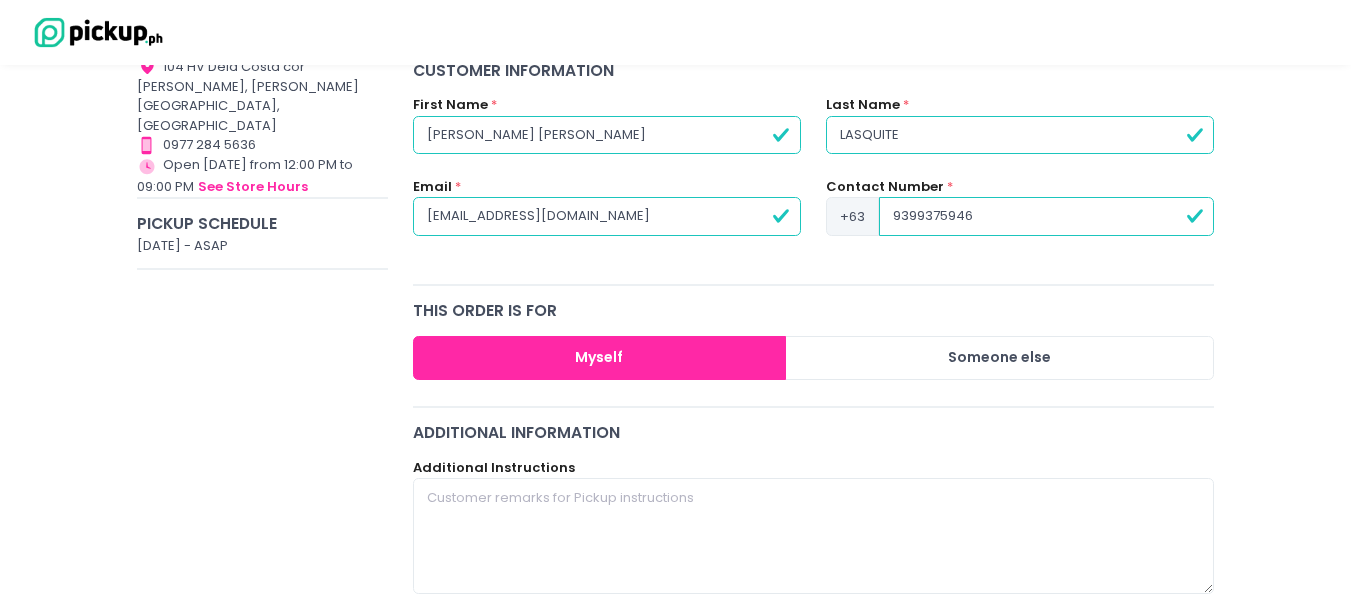 click on "Myself" at bounding box center [600, 358] 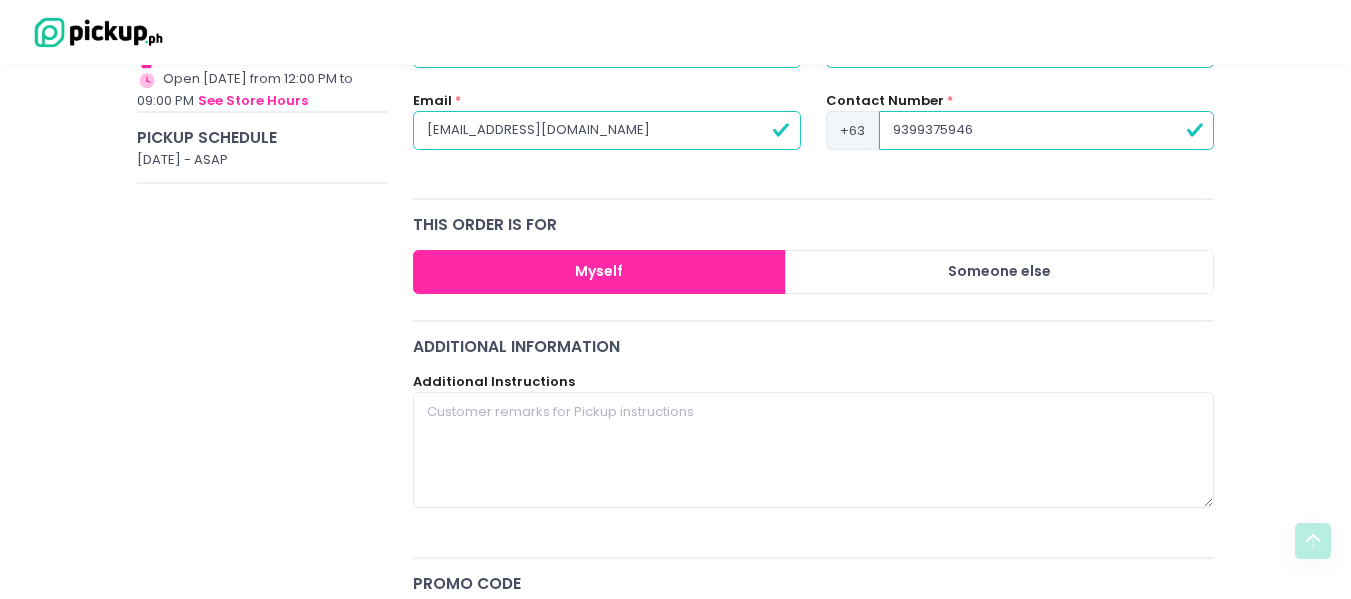 scroll, scrollTop: 600, scrollLeft: 0, axis: vertical 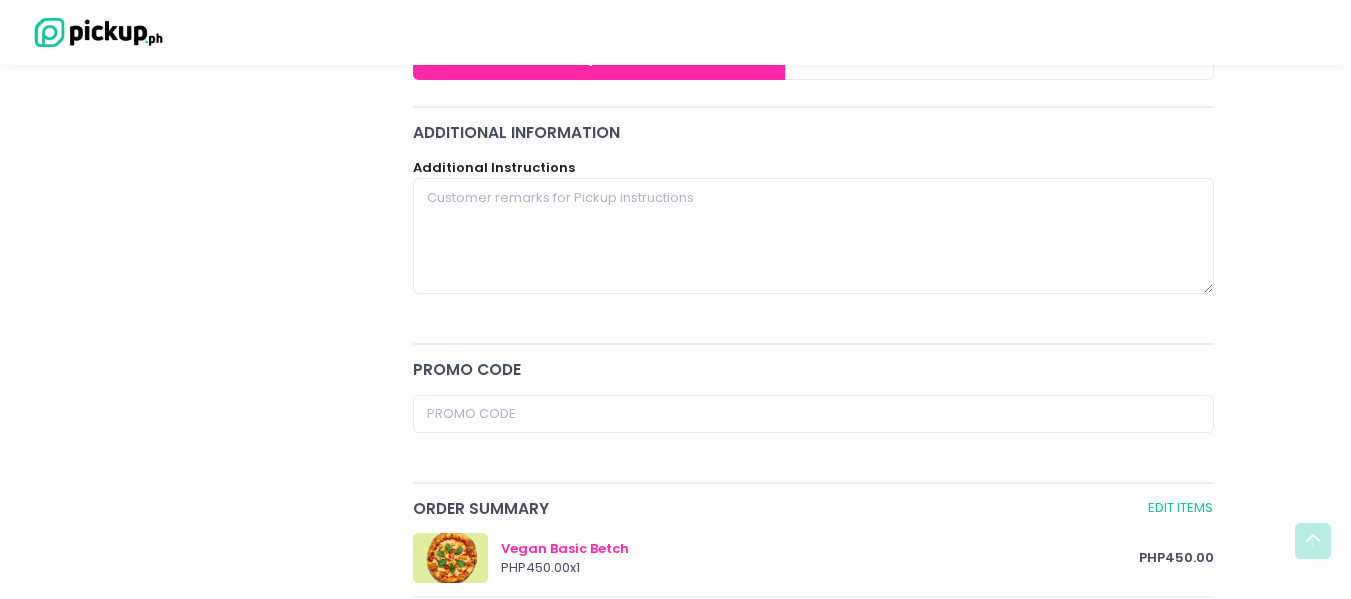 type on "9399375946" 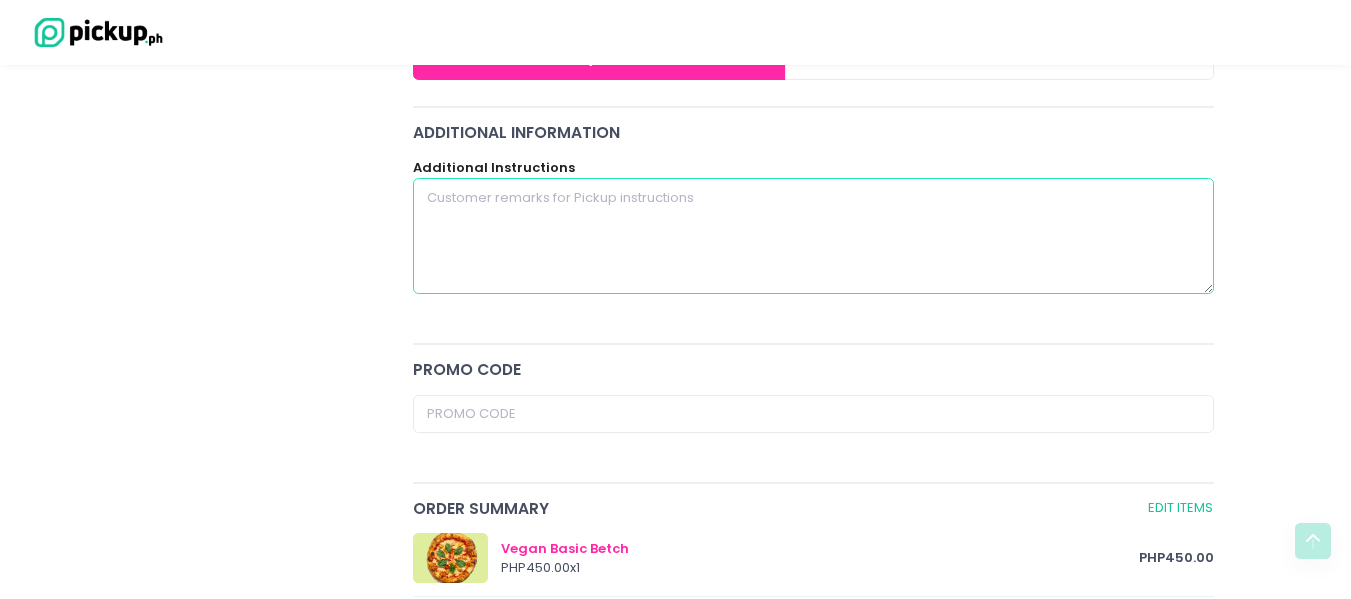 click at bounding box center (814, 236) 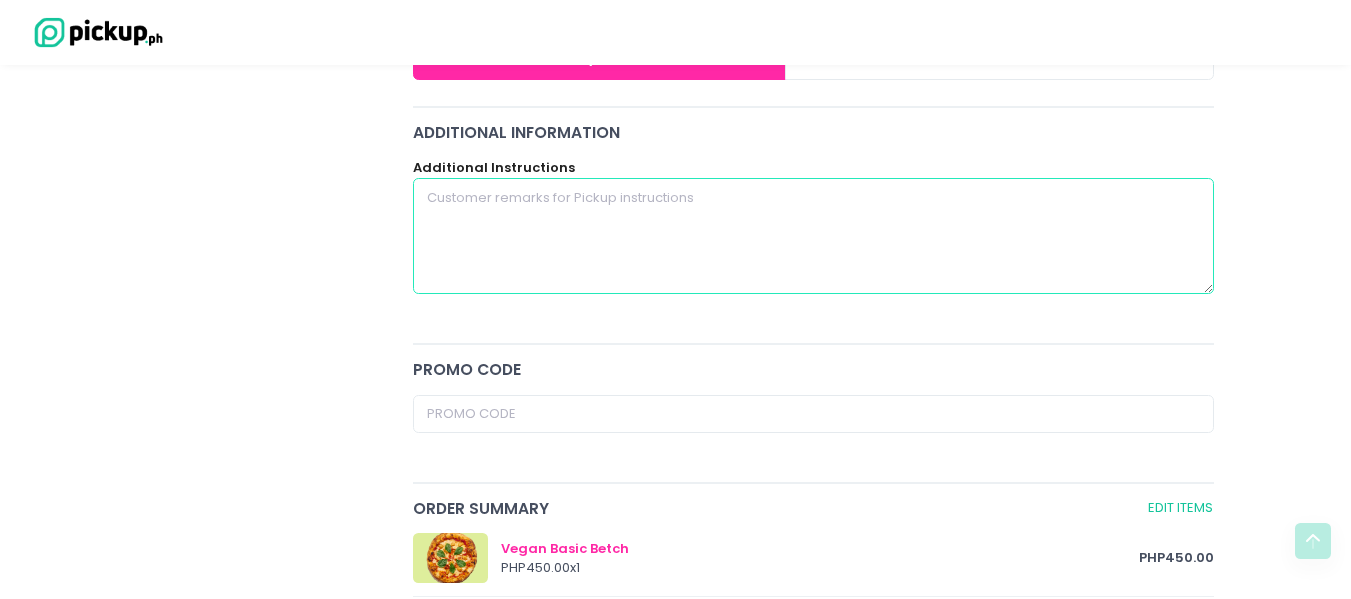 click at bounding box center (814, 236) 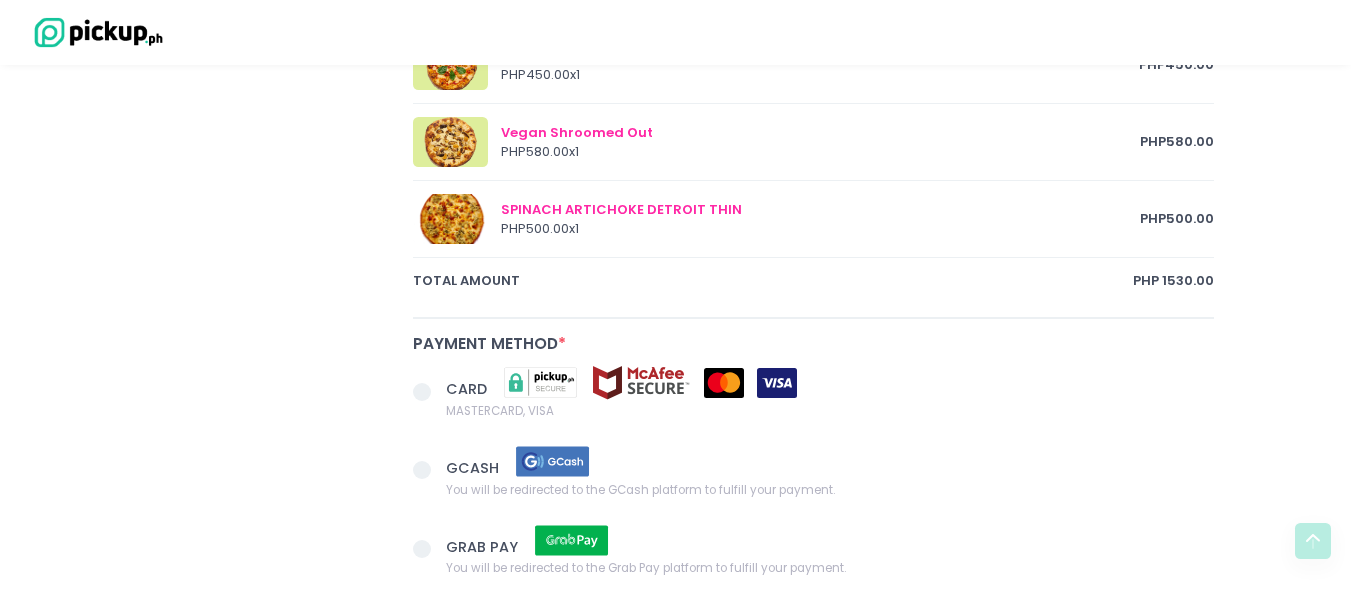 scroll, scrollTop: 1100, scrollLeft: 0, axis: vertical 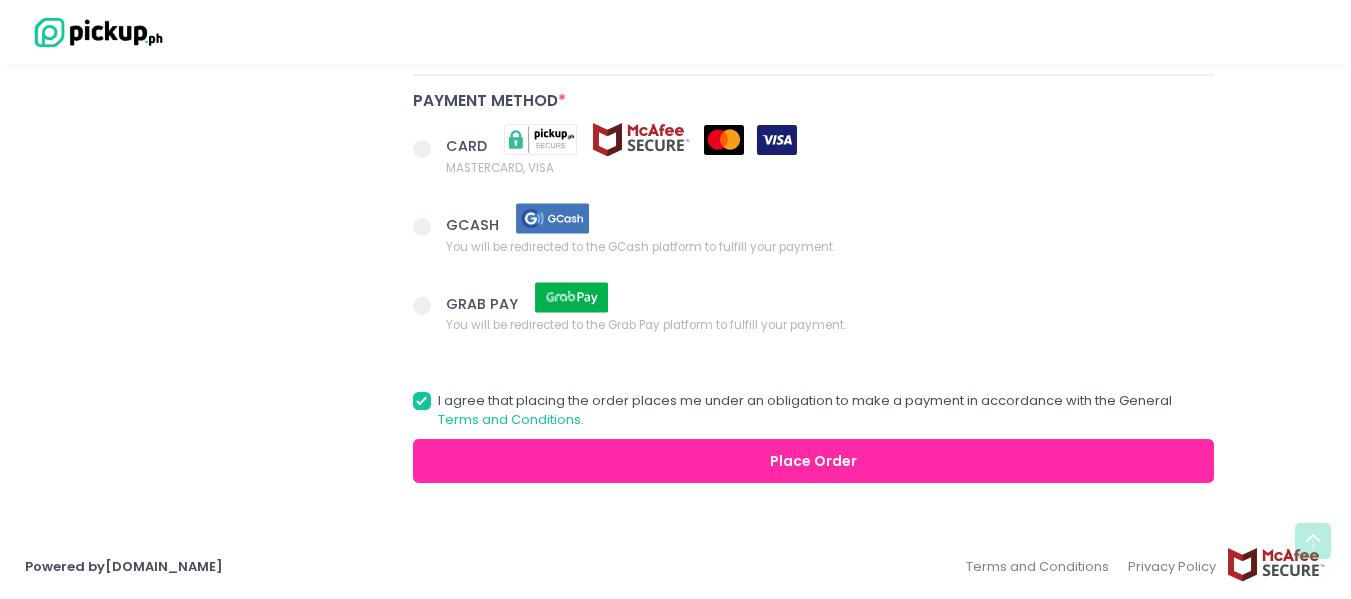 click at bounding box center [553, 218] 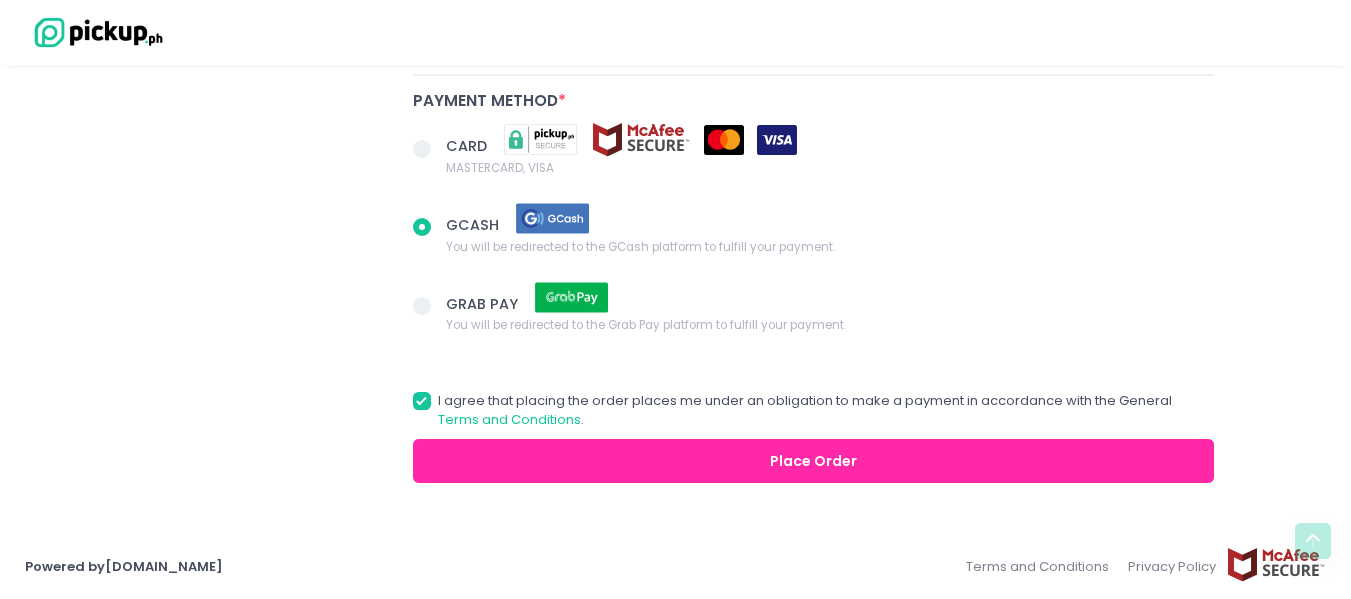 click at bounding box center (430, 229) 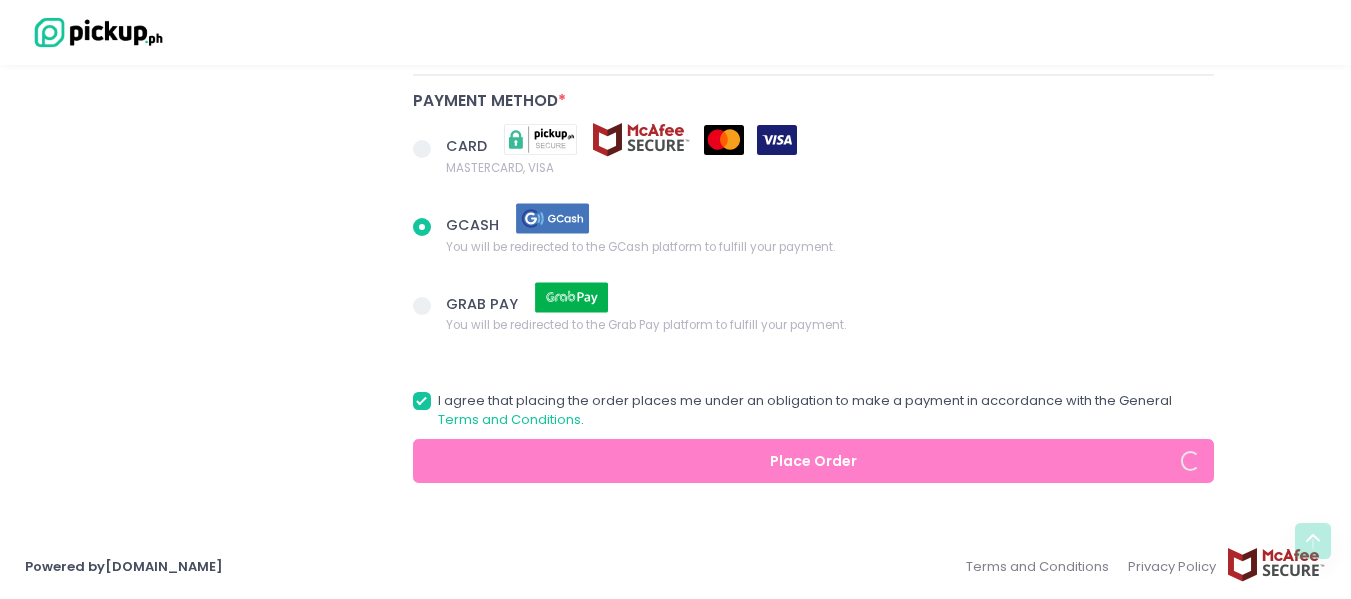 radio on "true" 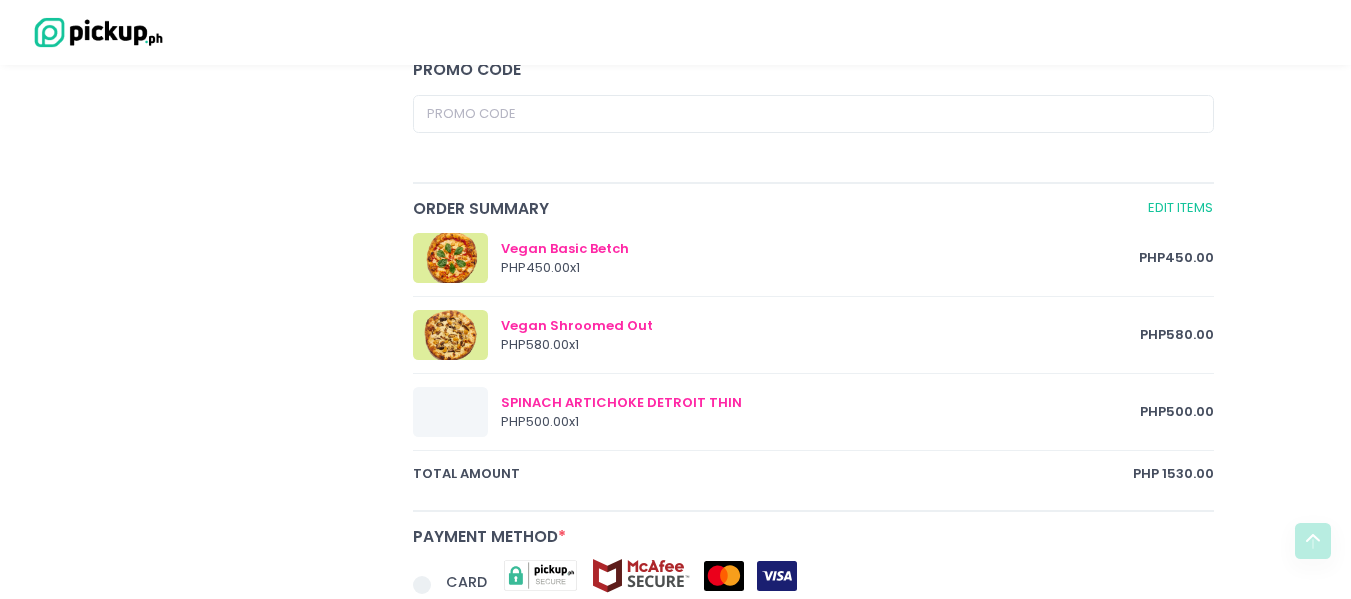 scroll, scrollTop: 1000, scrollLeft: 0, axis: vertical 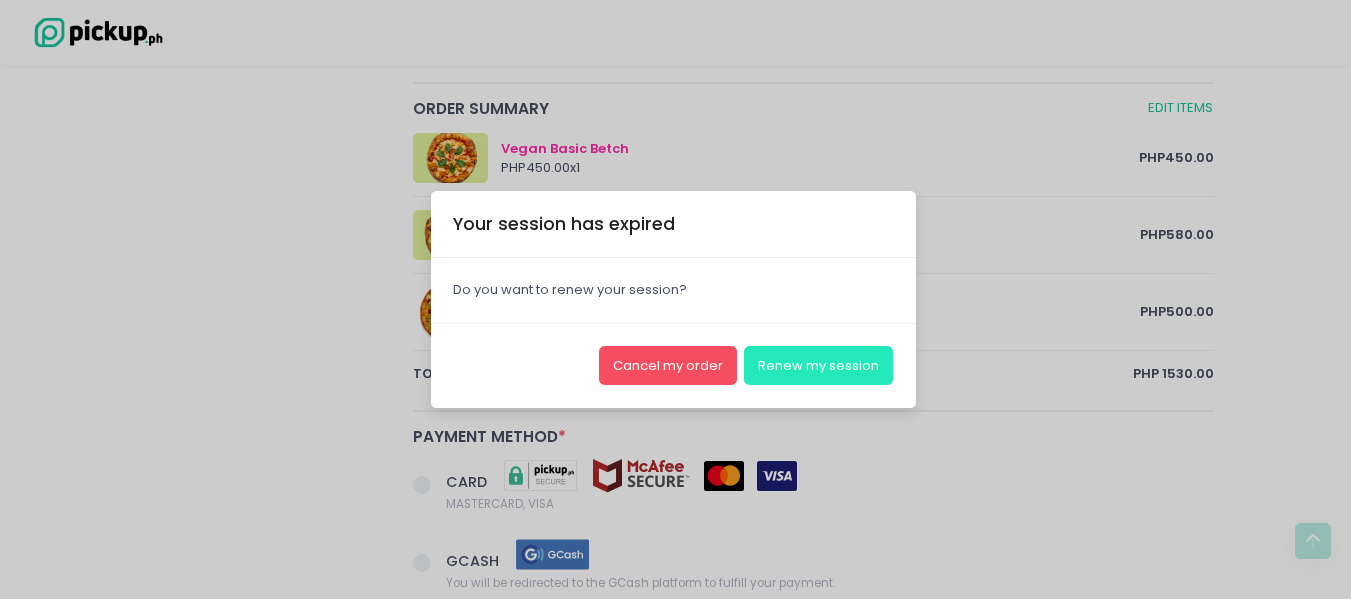 click on "Renew my session" at bounding box center (818, 365) 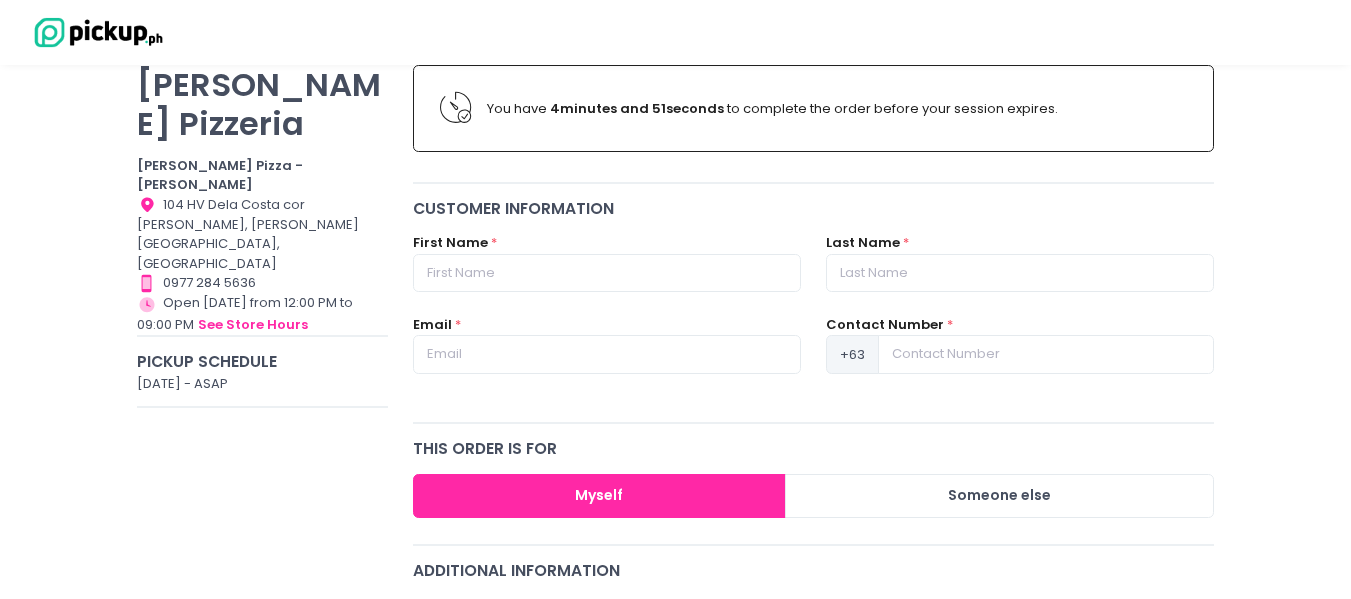 scroll, scrollTop: 100, scrollLeft: 0, axis: vertical 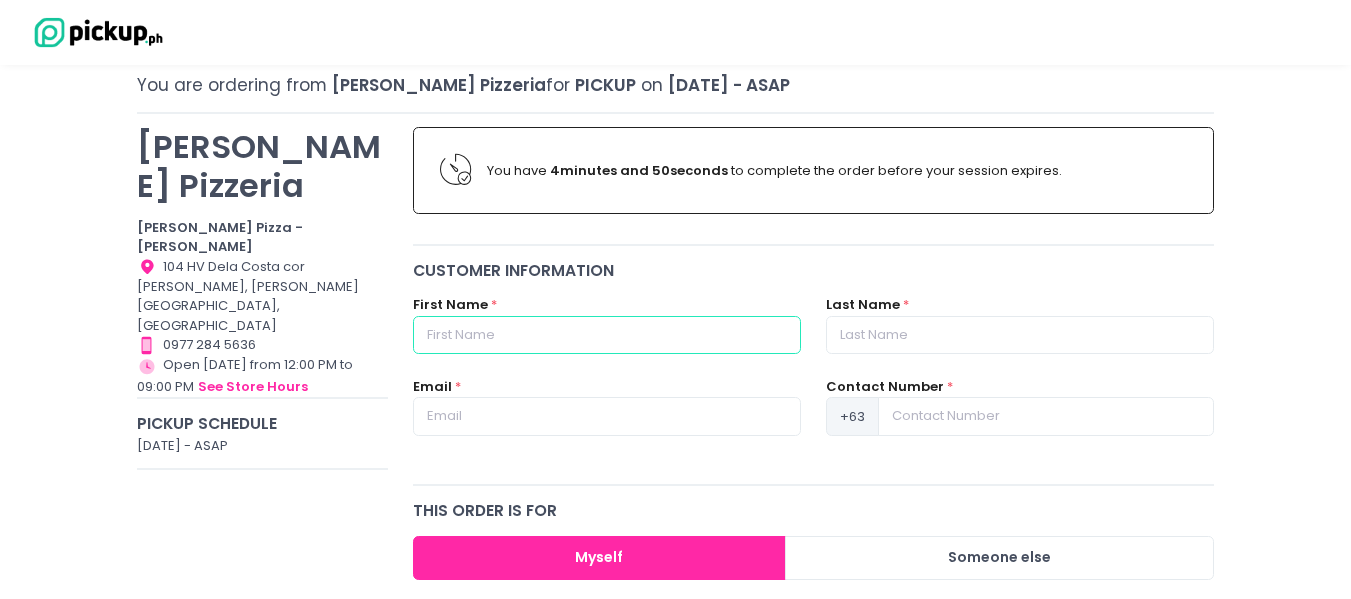 click at bounding box center [607, 335] 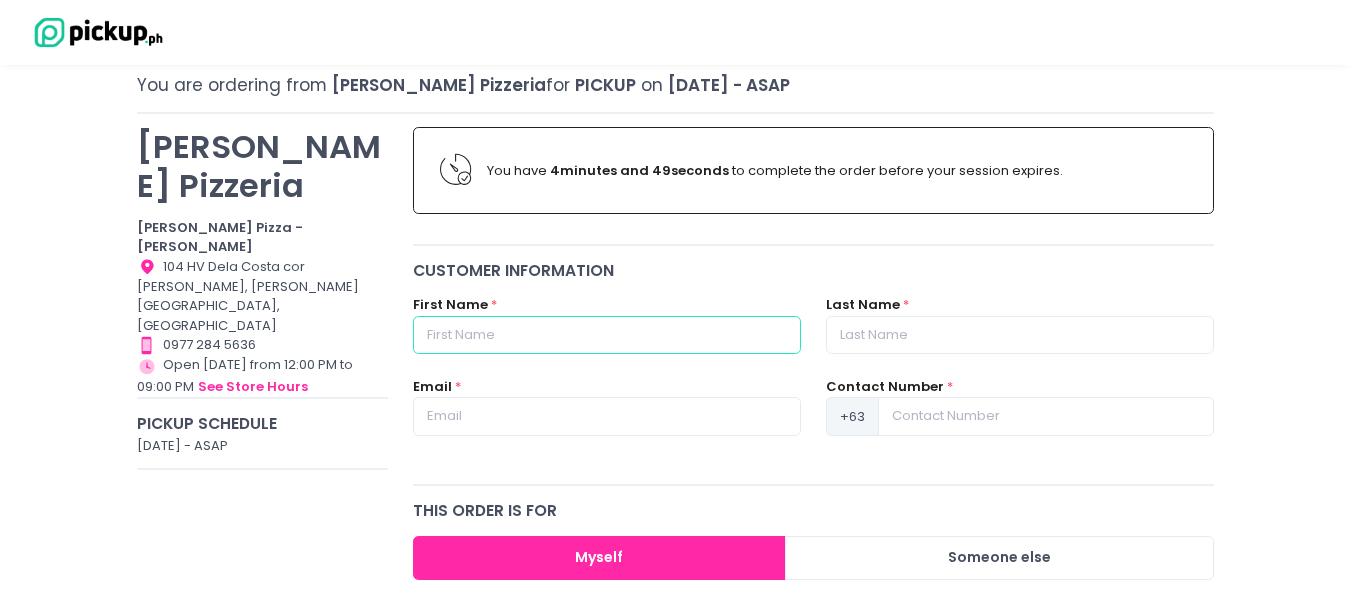 type on "[PERSON_NAME] [PERSON_NAME]" 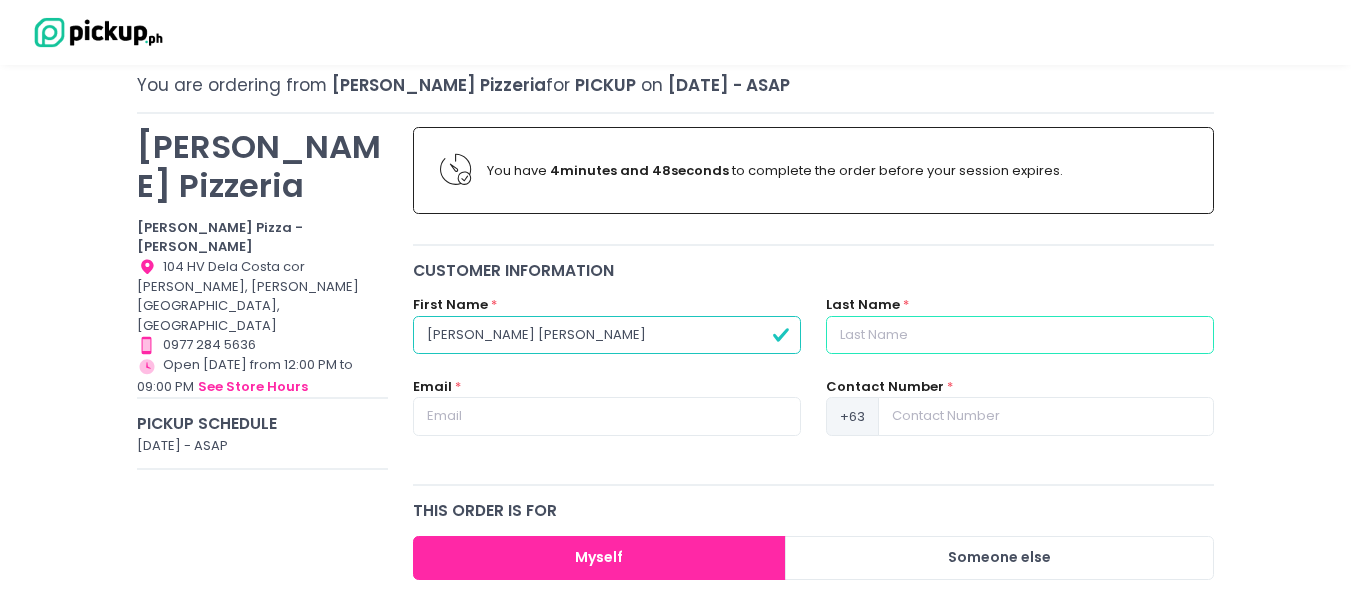 click at bounding box center (1020, 335) 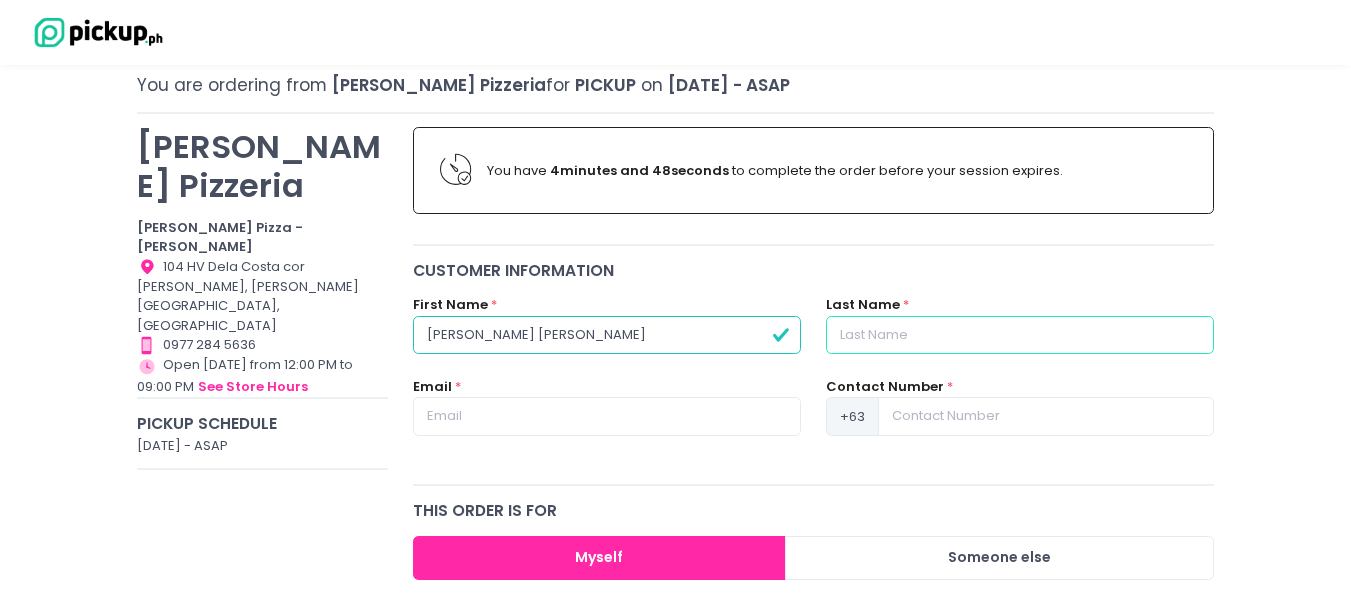 type on "LASQUITE" 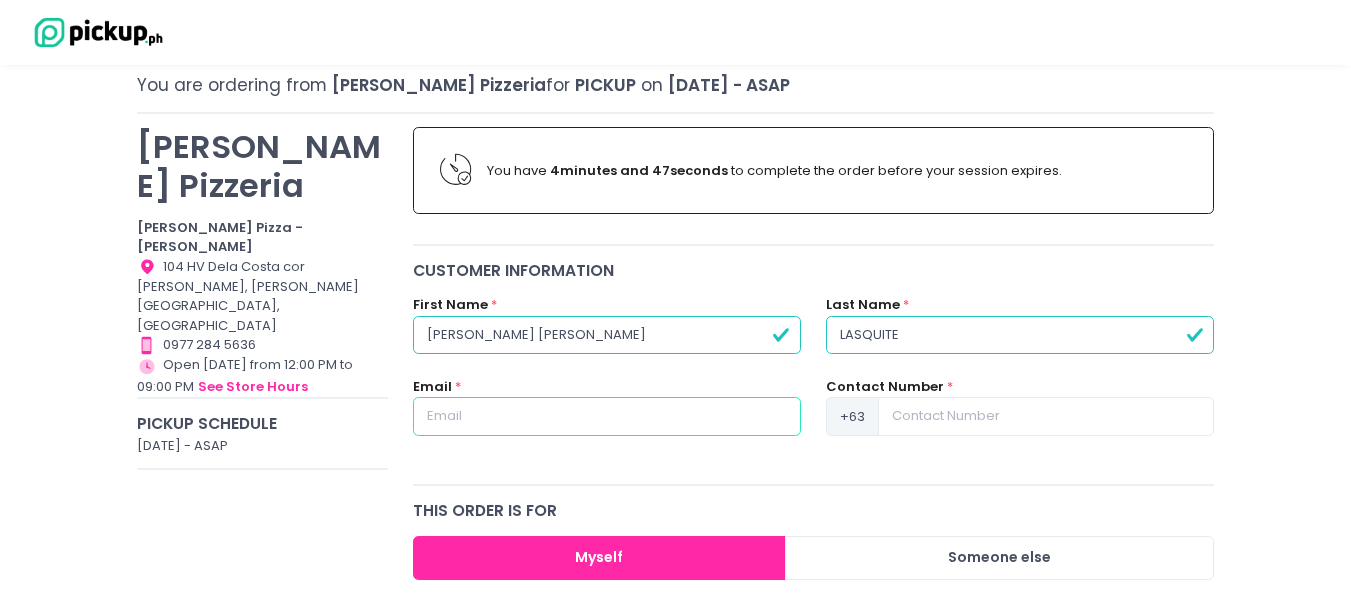 click at bounding box center (607, 416) 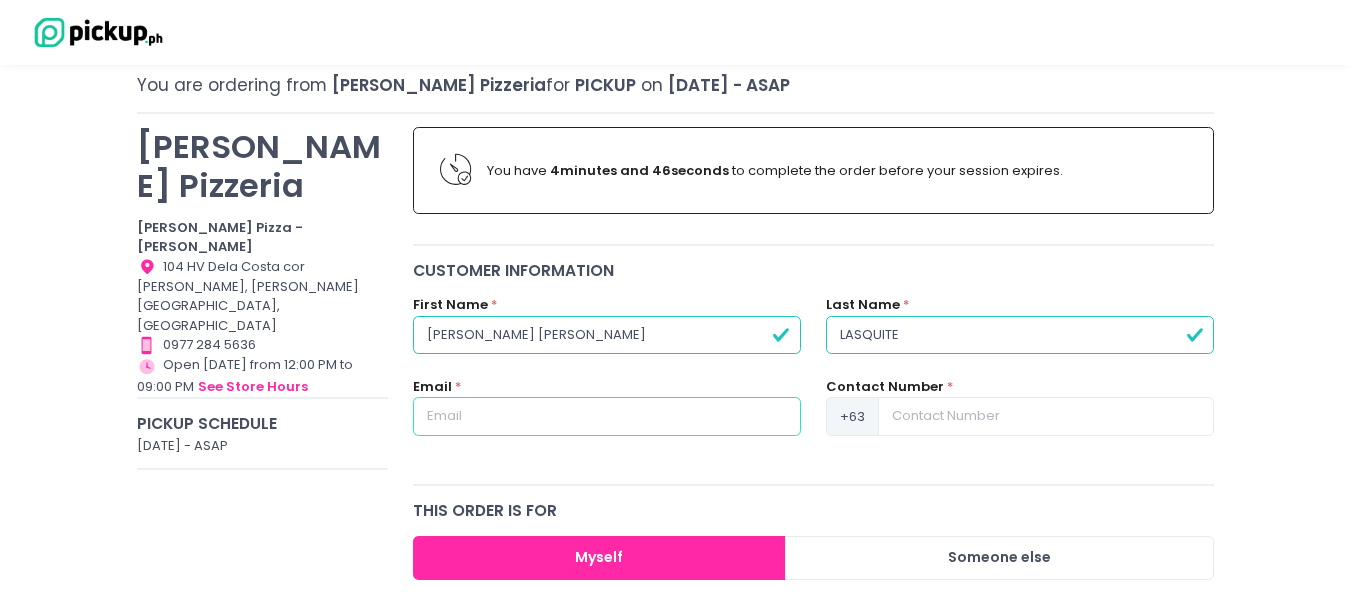 type on "[EMAIL_ADDRESS][DOMAIN_NAME]" 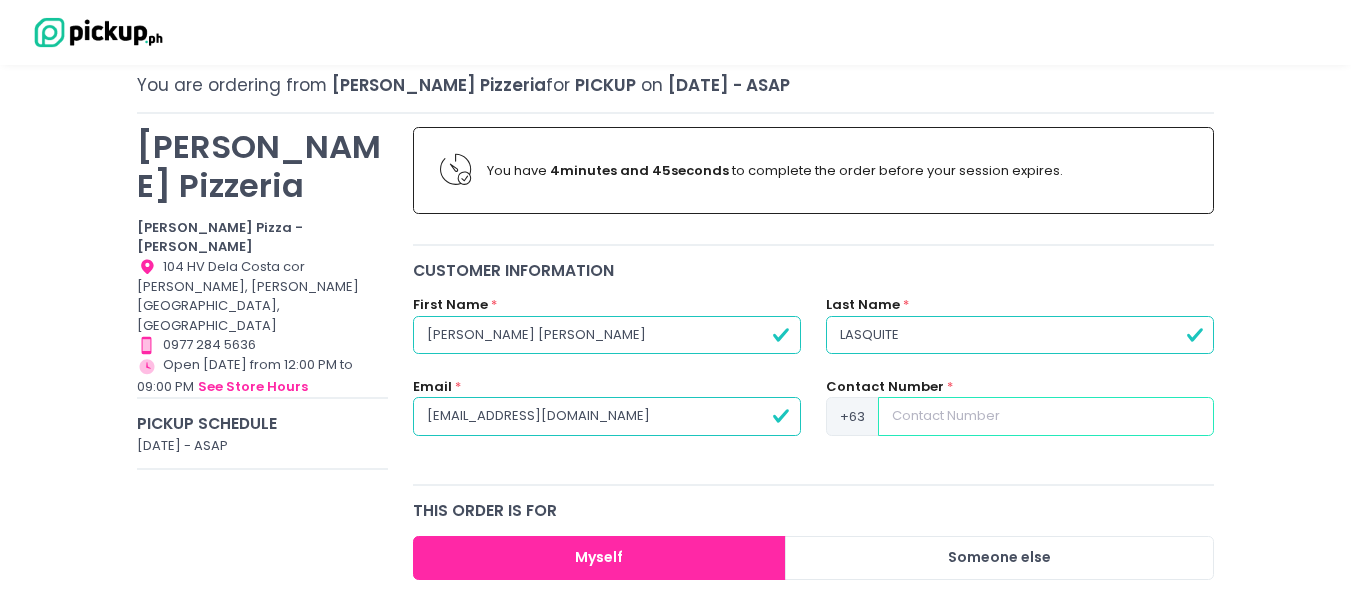 click at bounding box center (1046, 416) 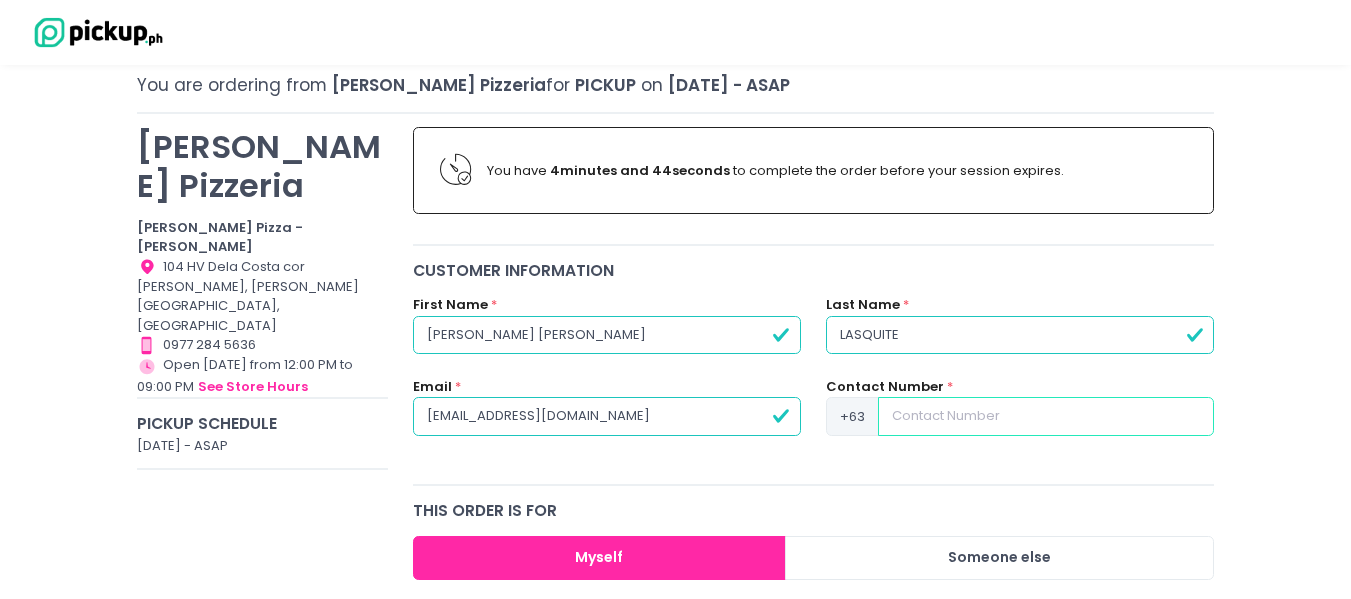 type on "9399375946" 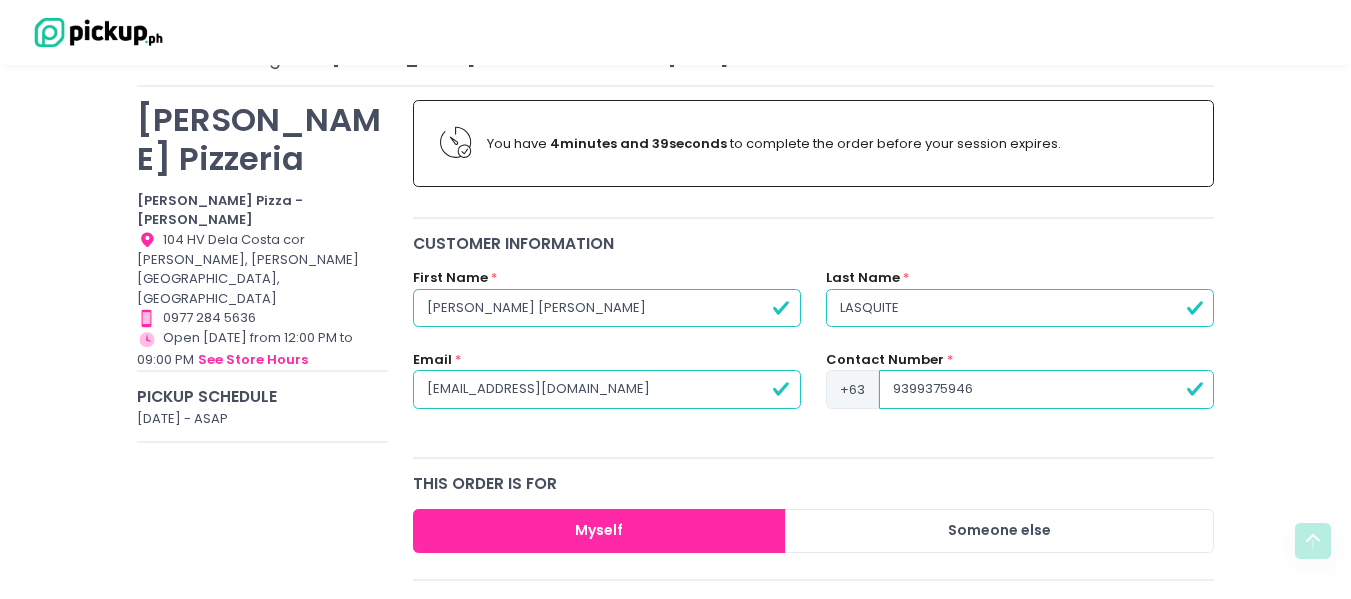 scroll, scrollTop: 100, scrollLeft: 0, axis: vertical 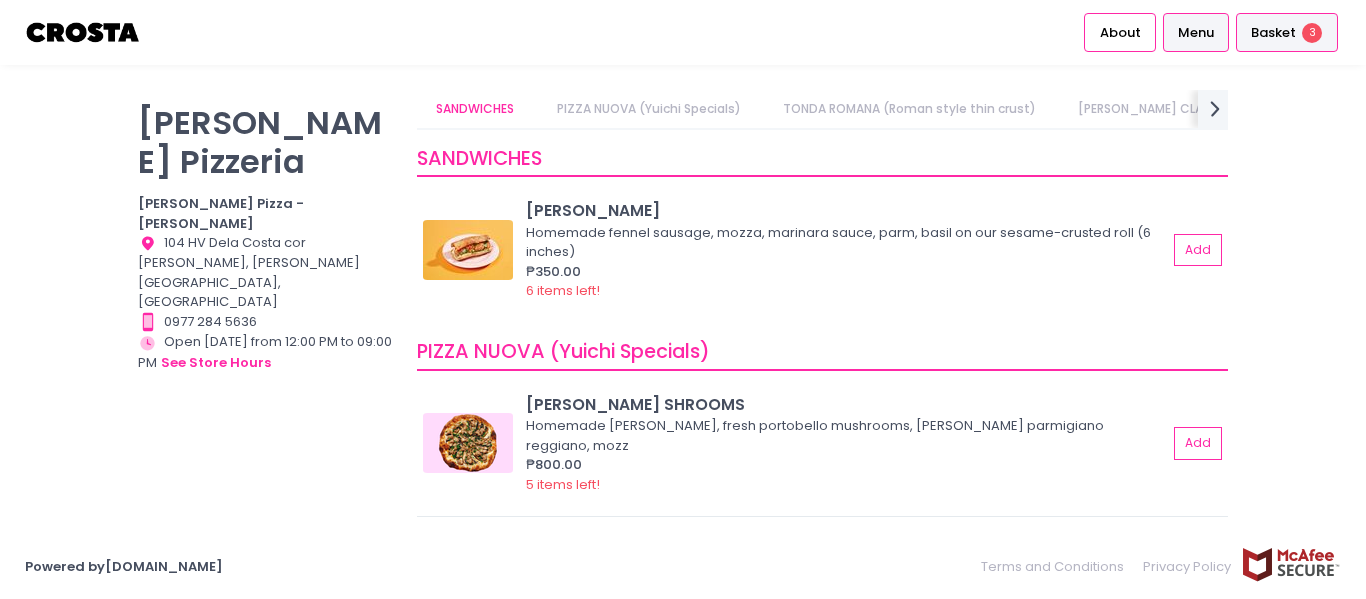 click on "Basket" at bounding box center [1273, 33] 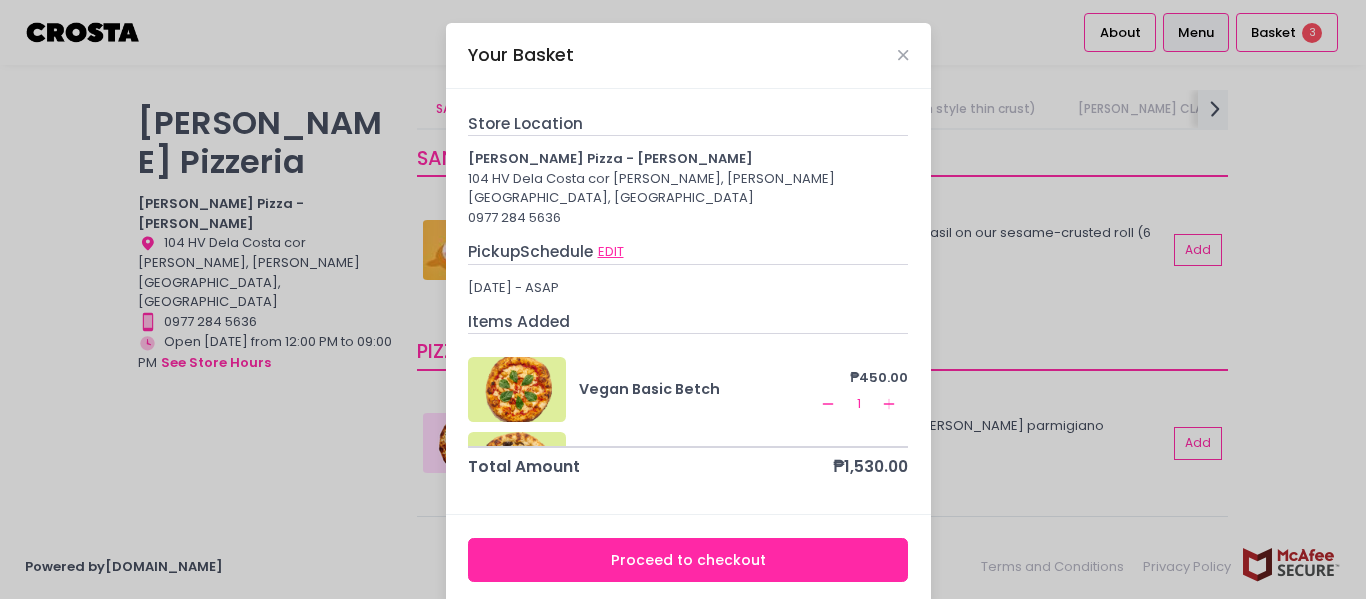 click on "EDIT" at bounding box center (611, 252) 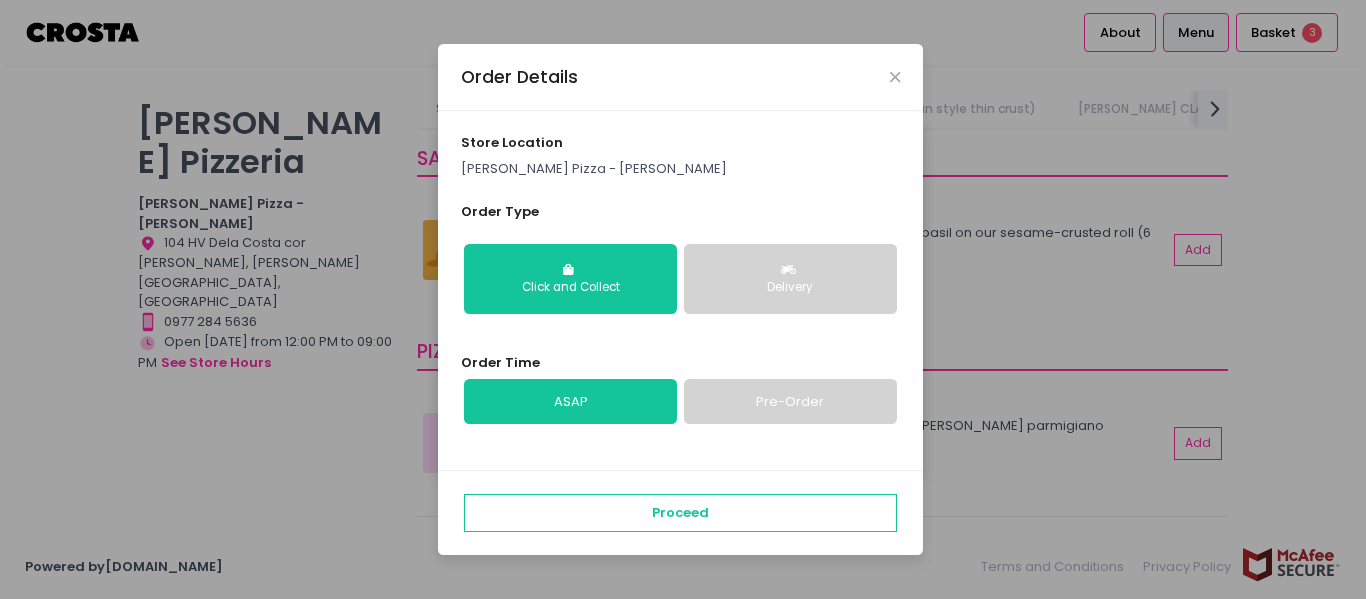 click on "Delivery" at bounding box center [790, 288] 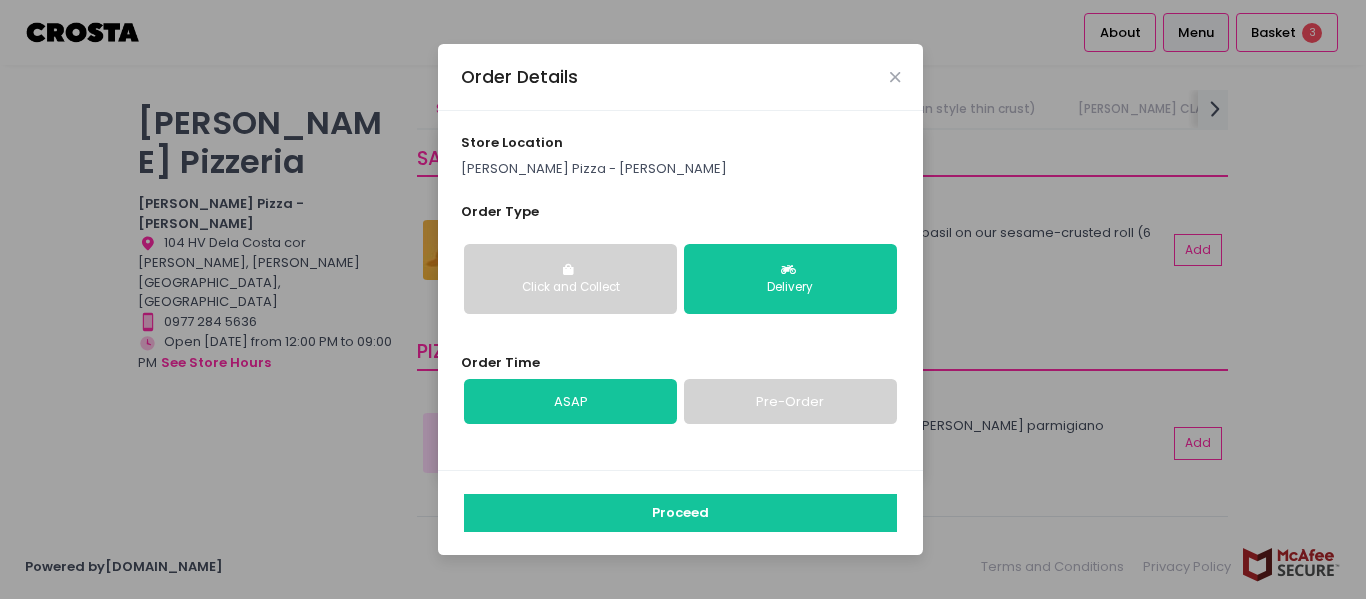 click on "Proceed" at bounding box center [680, 513] 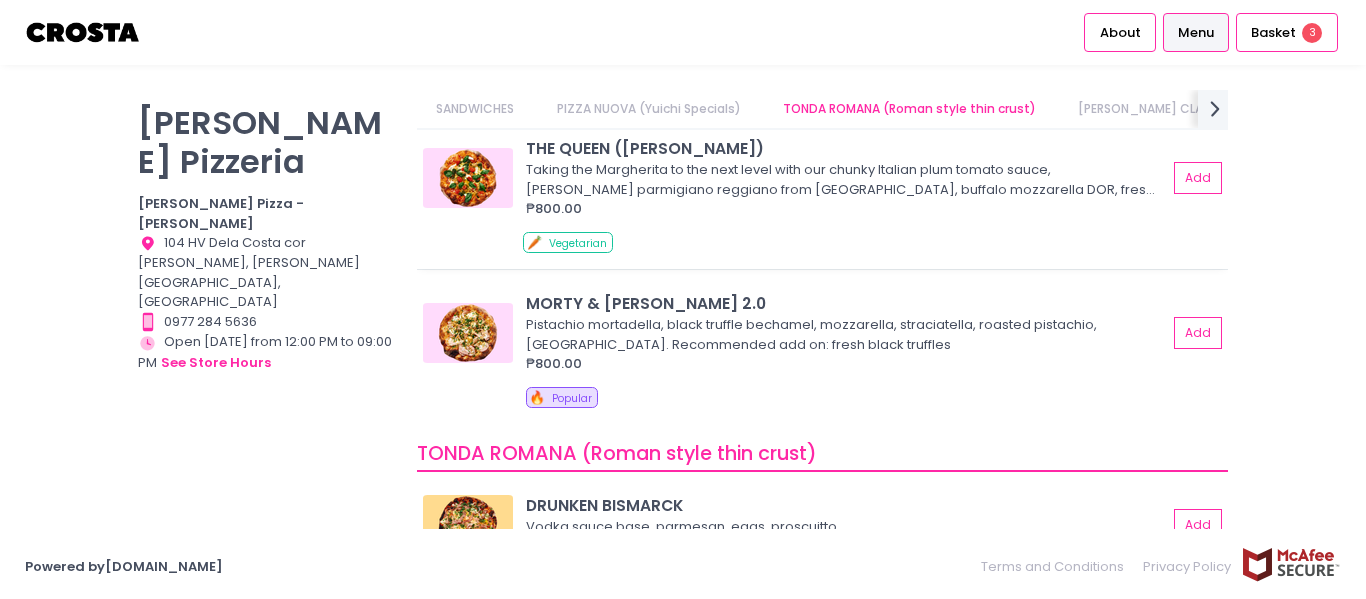 scroll, scrollTop: 787, scrollLeft: 0, axis: vertical 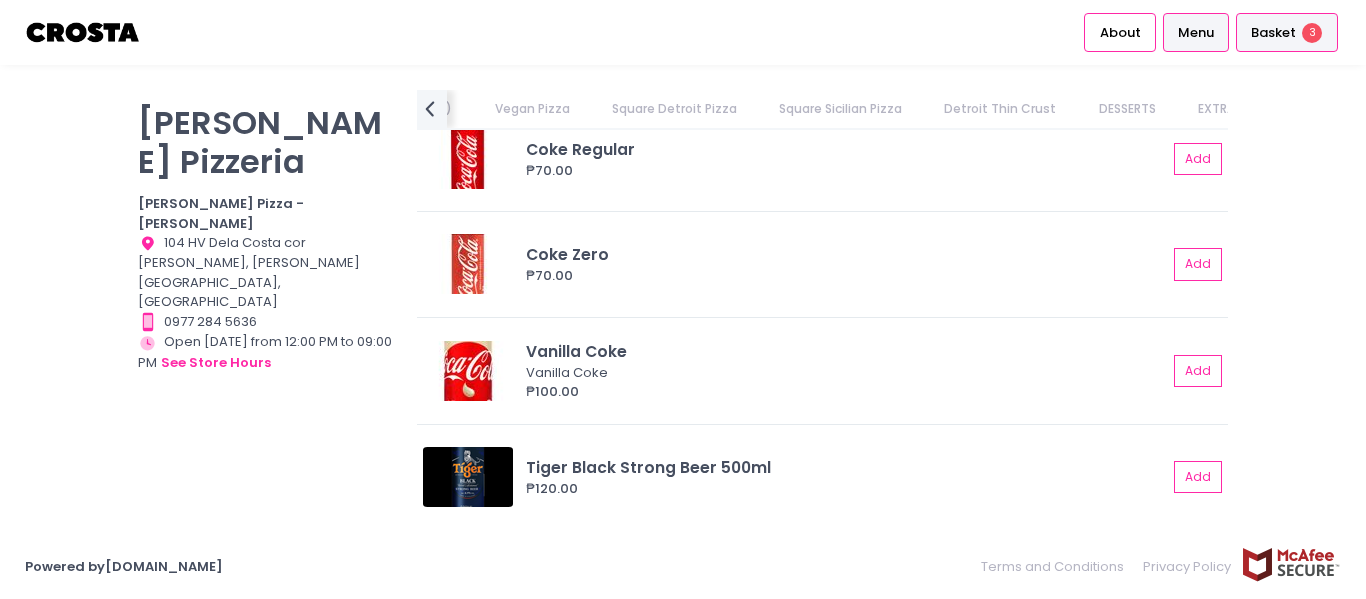 click on "Basket" at bounding box center (1273, 33) 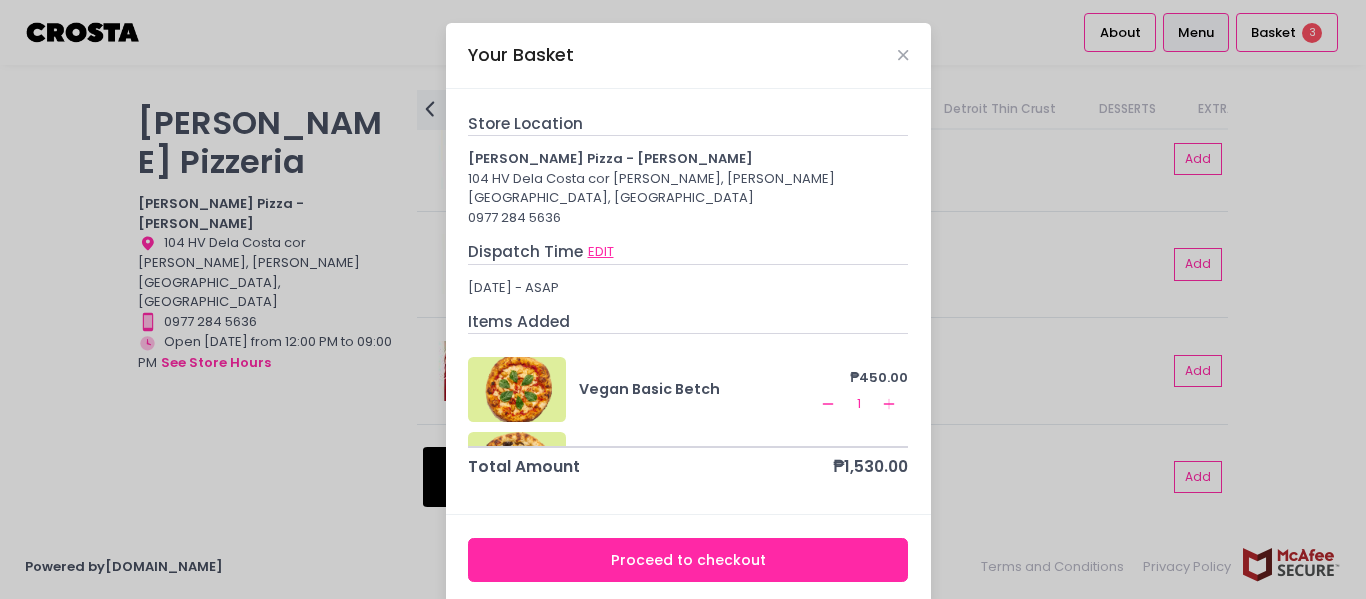 click on "EDIT" at bounding box center (601, 252) 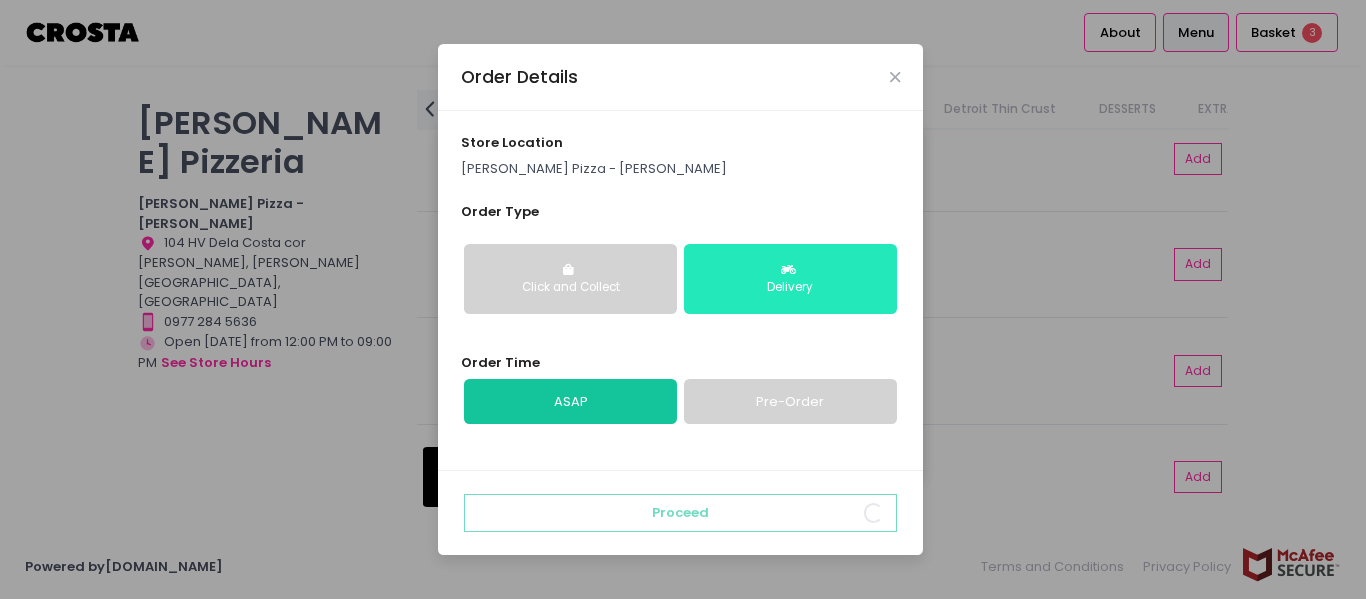 click on "Delivery" at bounding box center [790, 288] 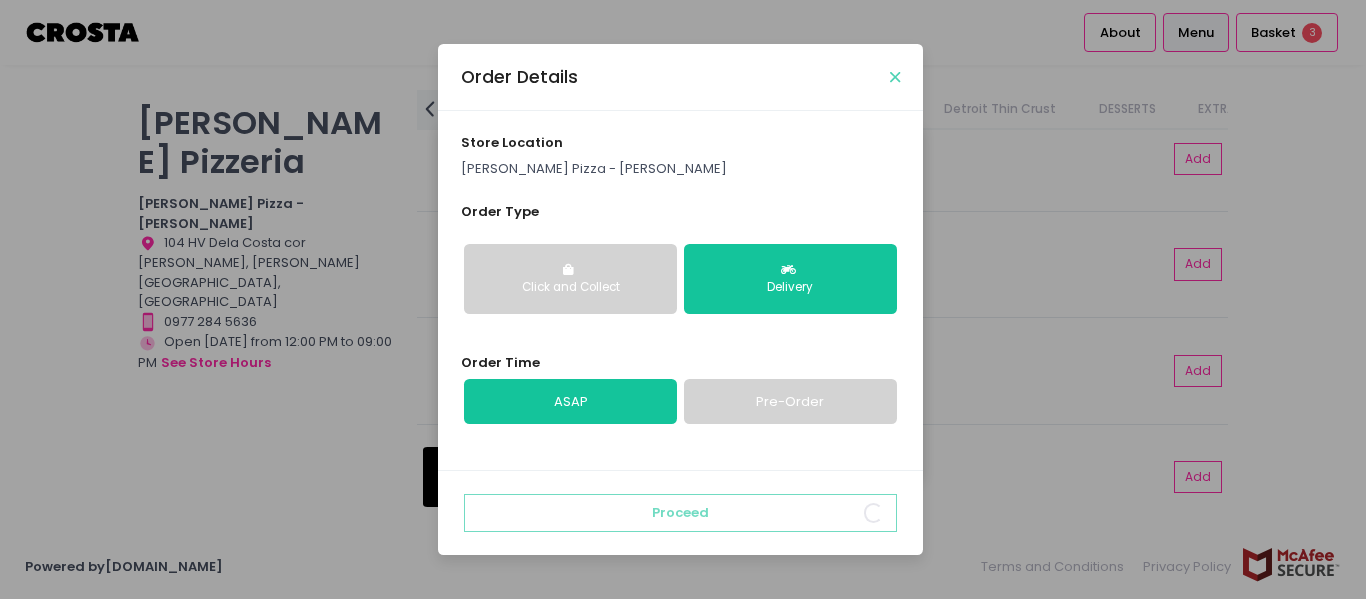click at bounding box center [895, 77] 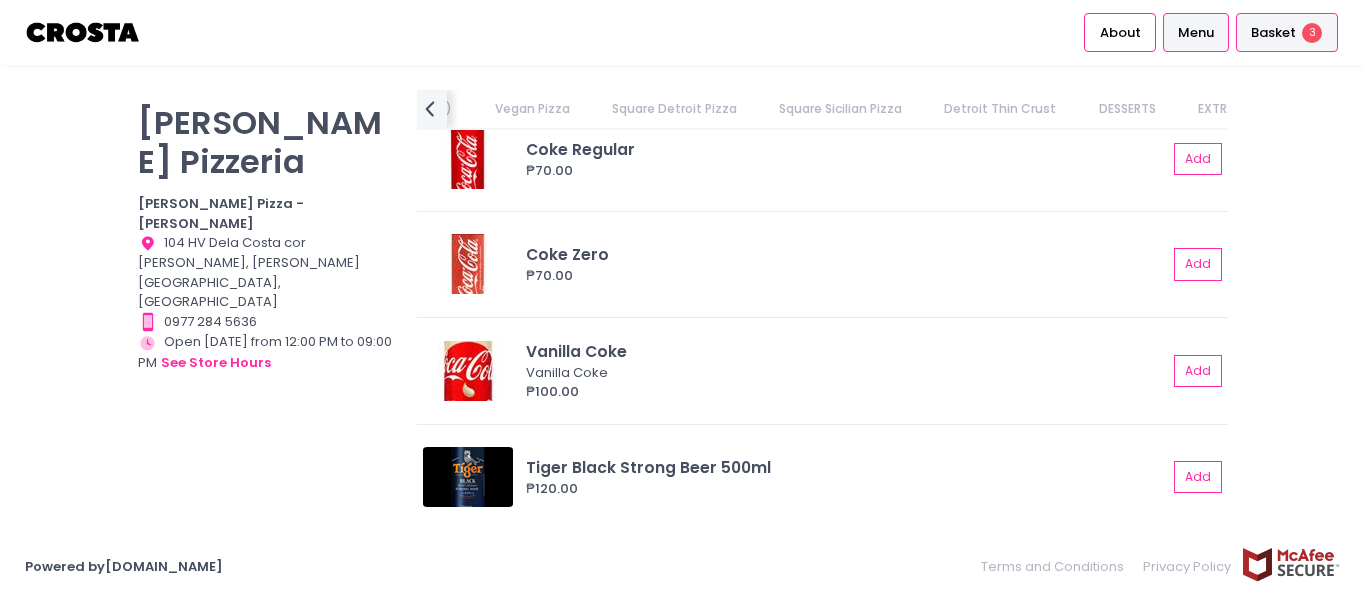click on "Basket" at bounding box center (1273, 33) 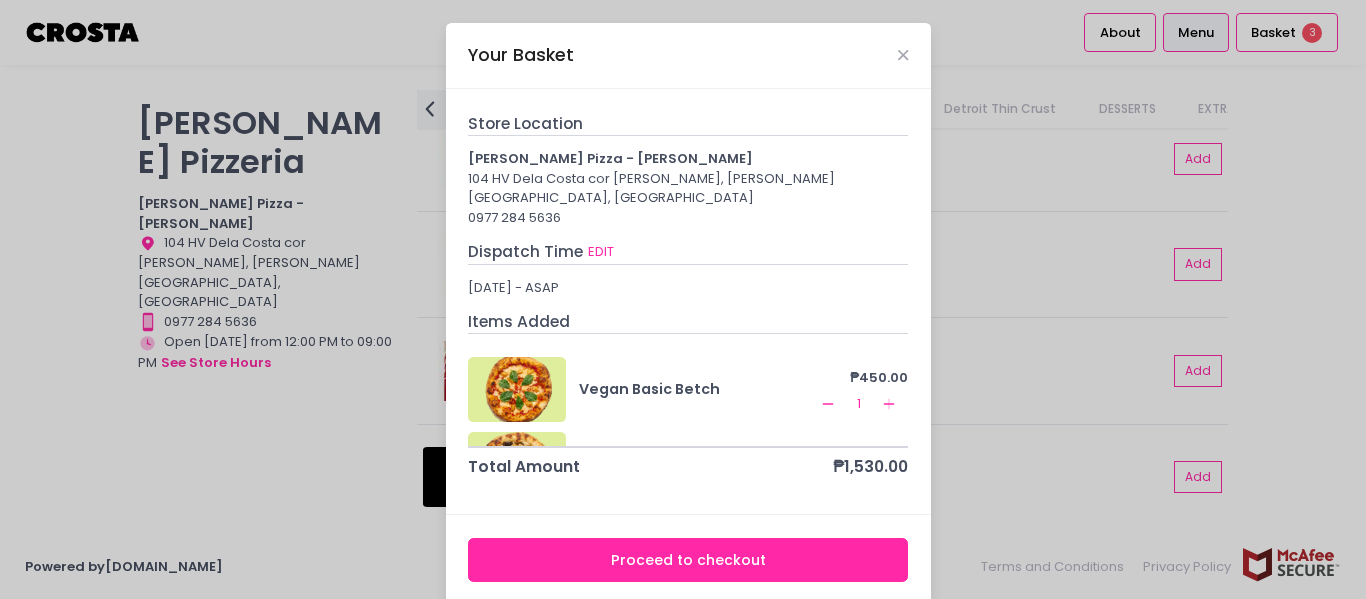 scroll, scrollTop: 135, scrollLeft: 0, axis: vertical 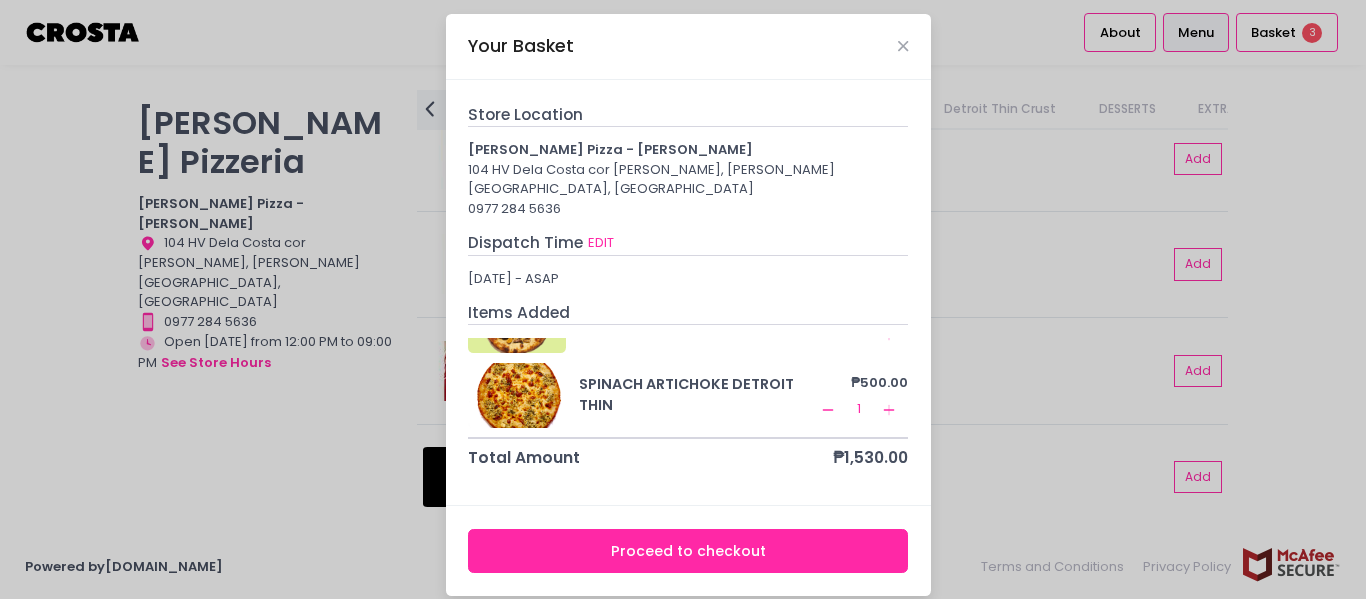 click on "Proceed to checkout" at bounding box center (688, 551) 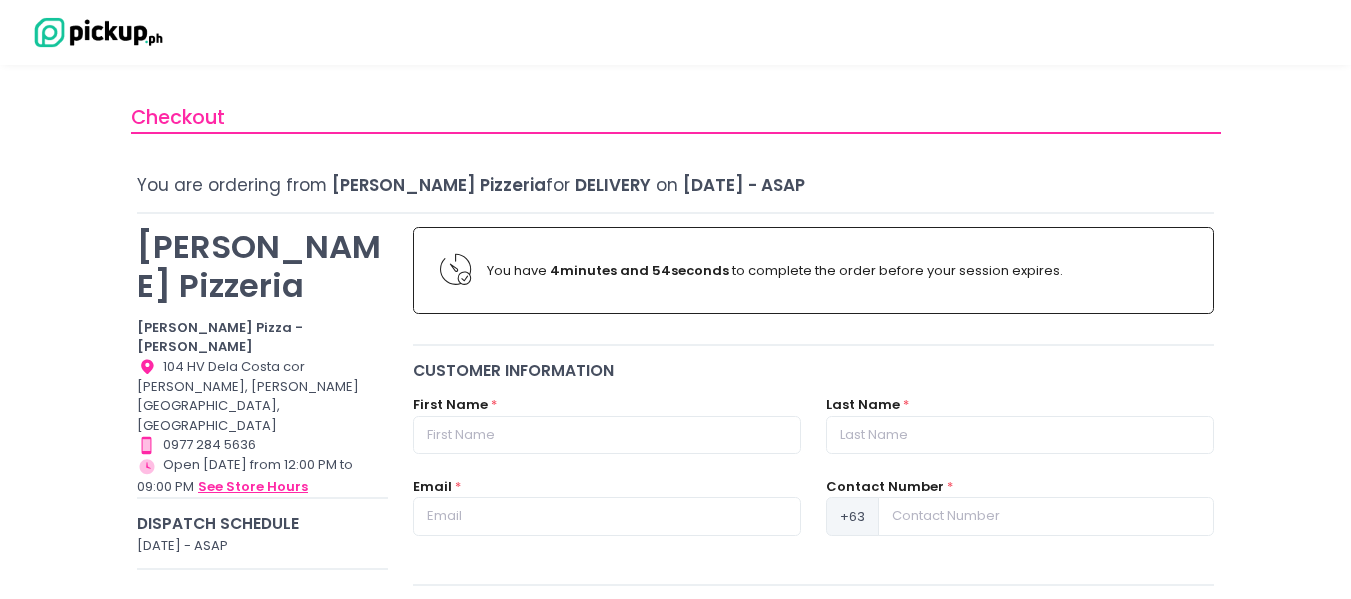 click on "see store hours" at bounding box center (253, 487) 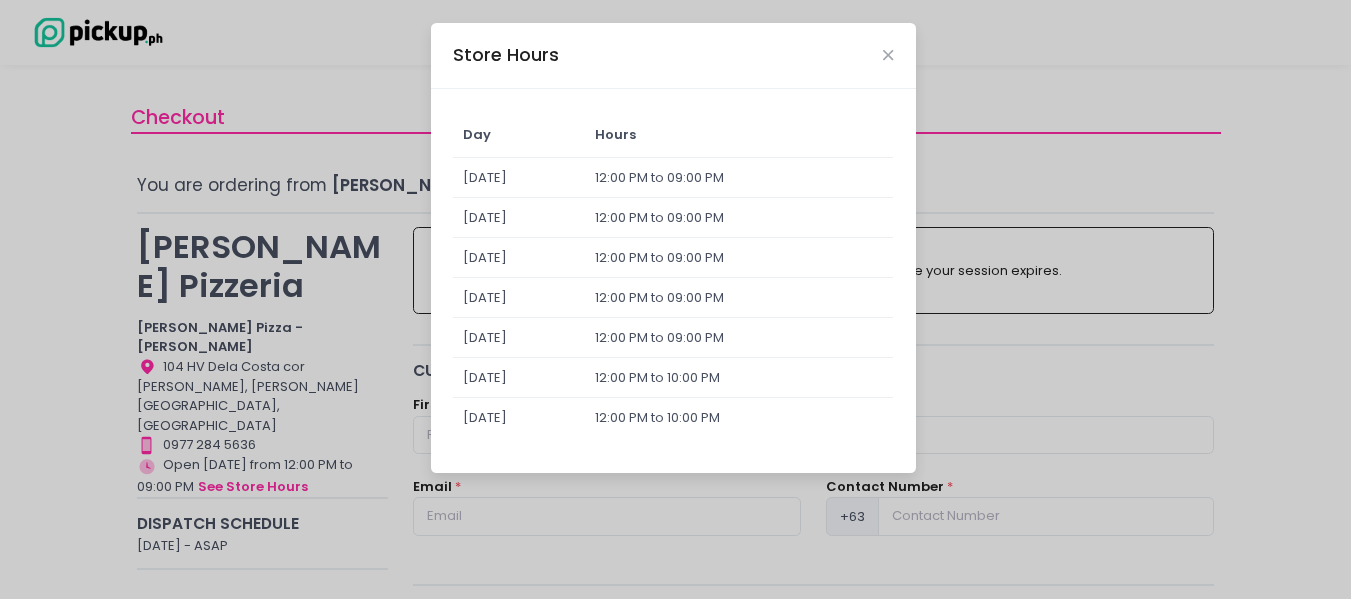 click on "12:00 PM to 09:00 PM" at bounding box center [739, 218] 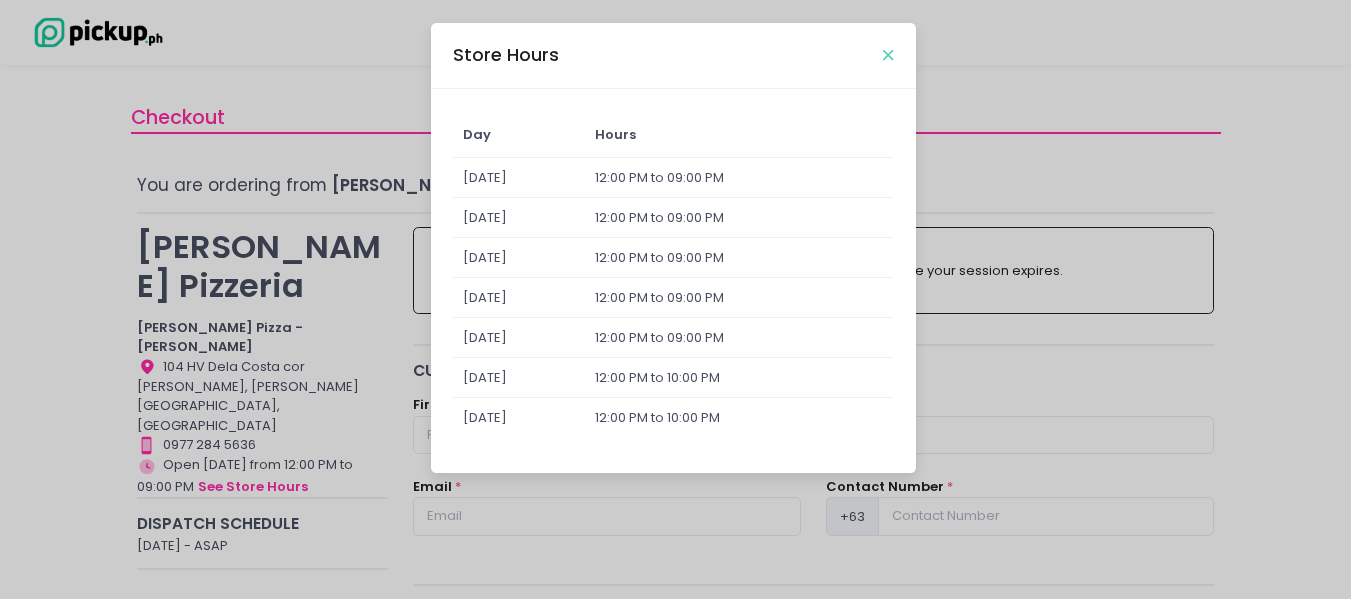 click at bounding box center [888, 55] 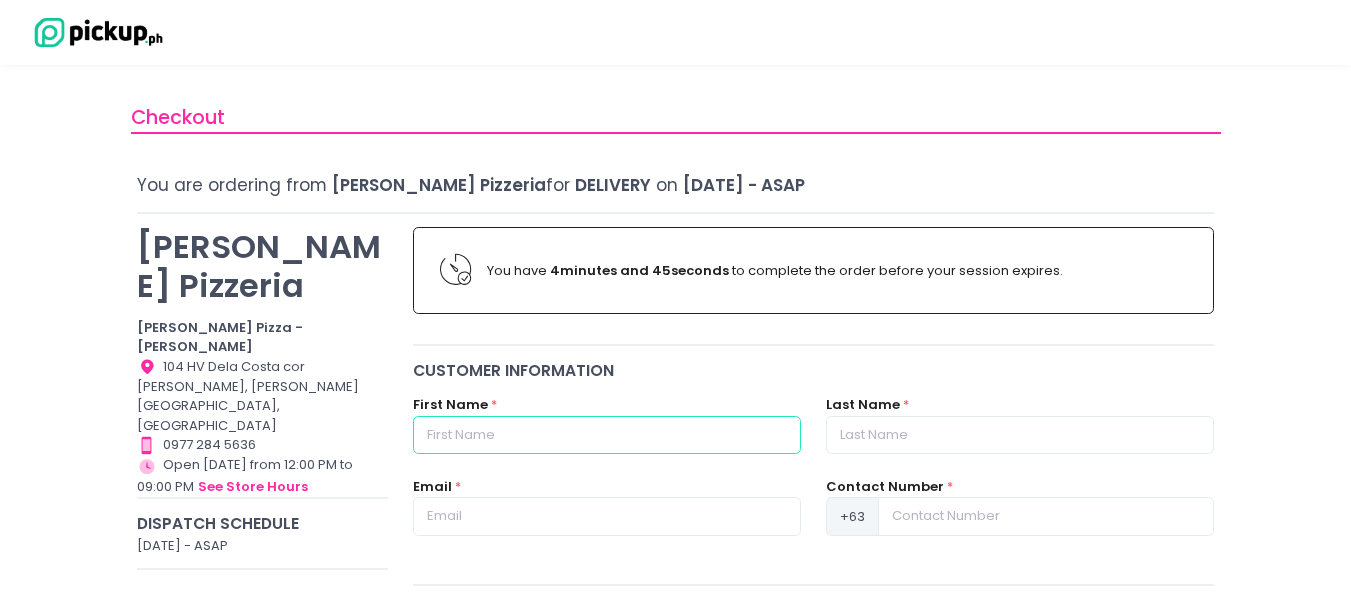 click at bounding box center (607, 435) 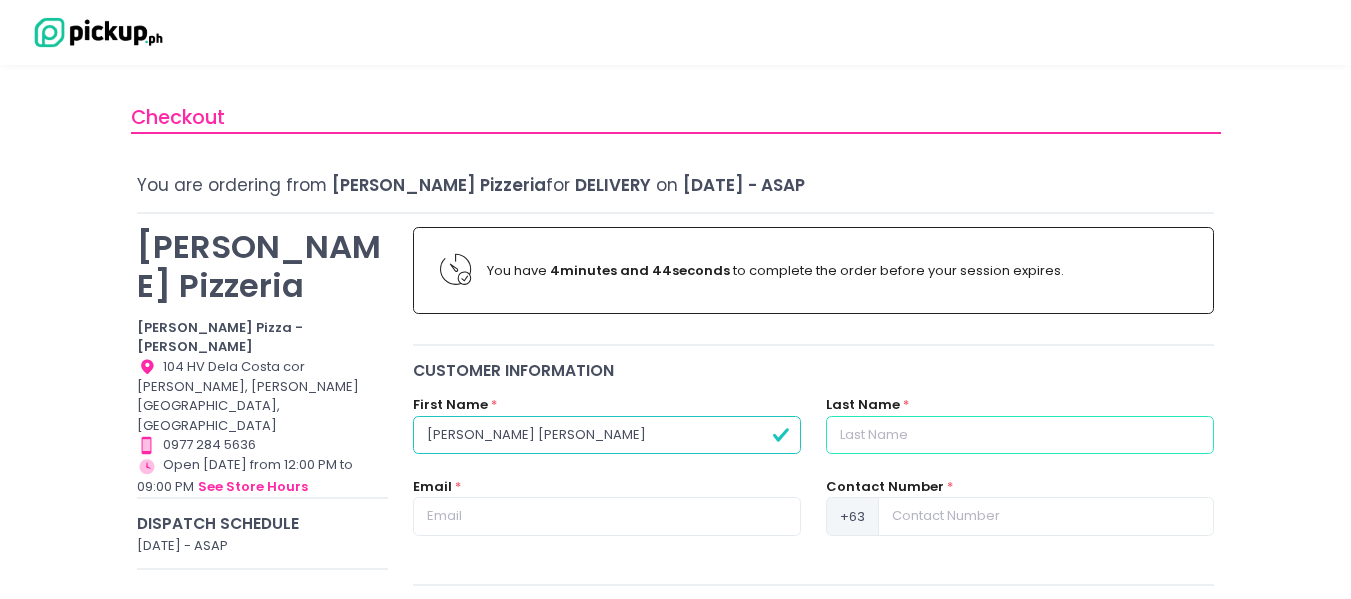 click at bounding box center [1020, 435] 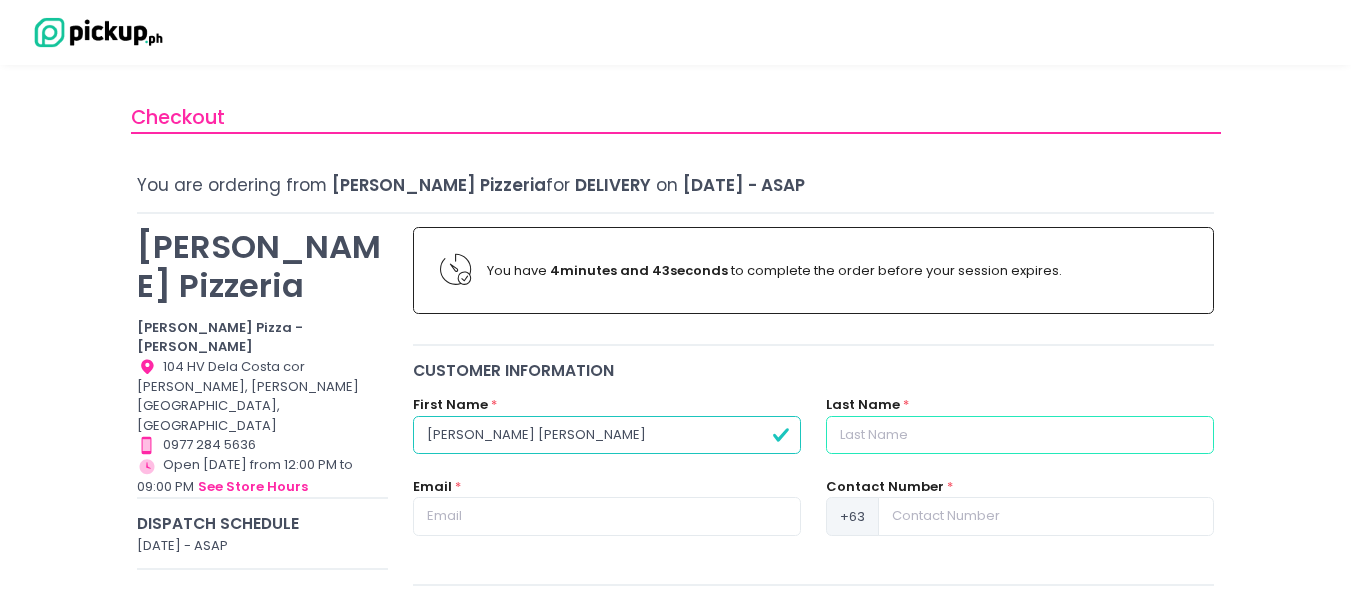 type on "LASQUITE" 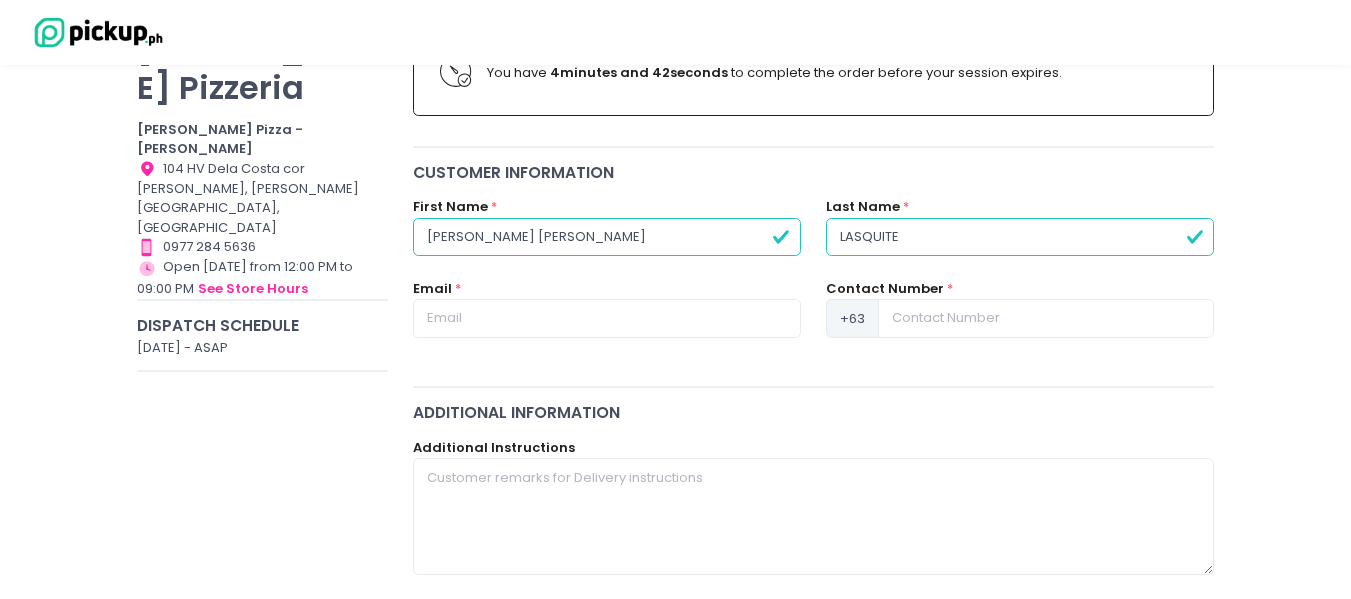 scroll, scrollTop: 200, scrollLeft: 0, axis: vertical 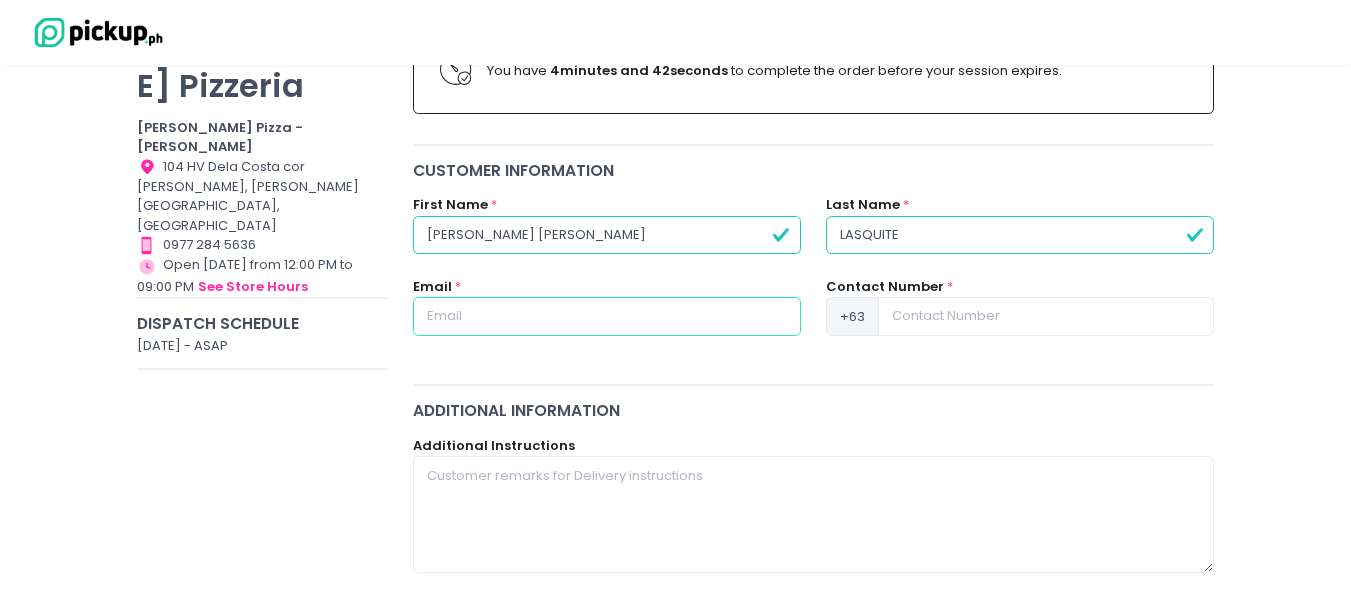 click at bounding box center [607, 316] 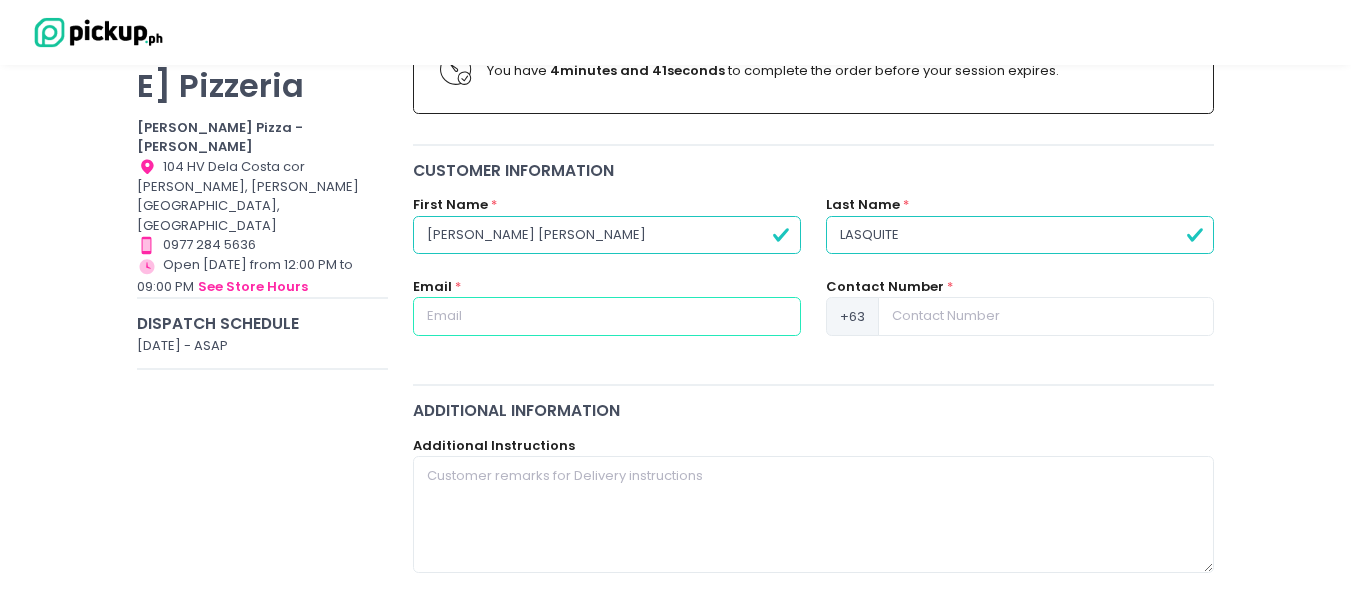 type on "[EMAIL_ADDRESS][DOMAIN_NAME]" 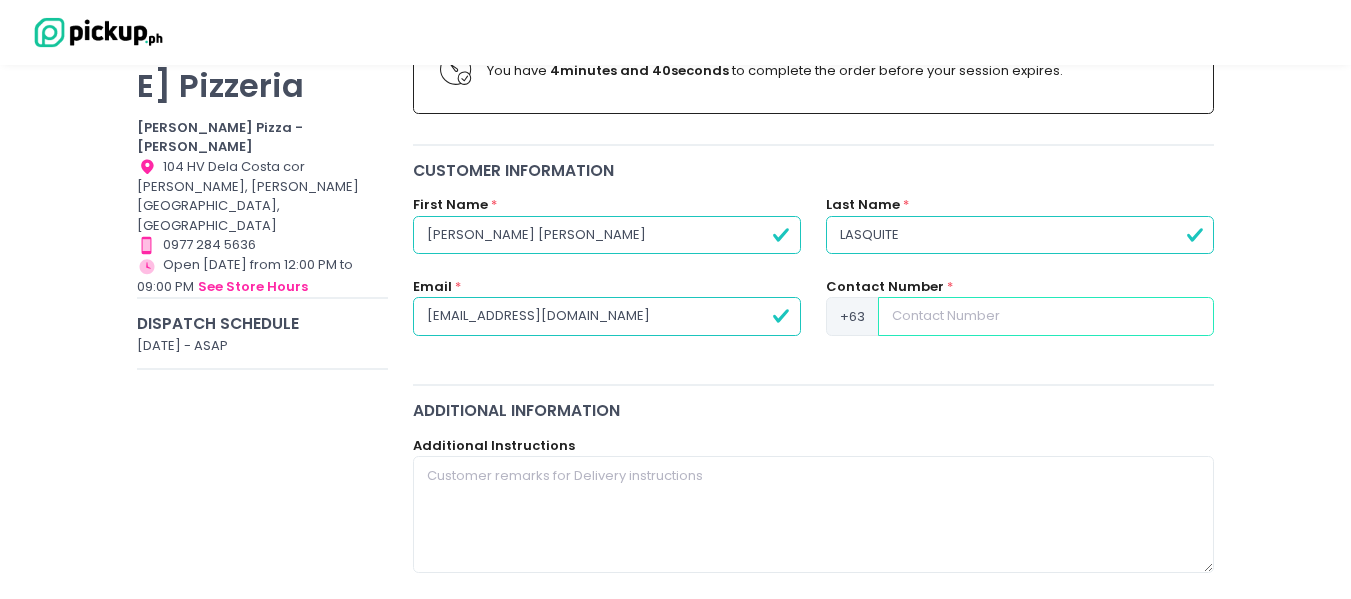 click at bounding box center (1046, 316) 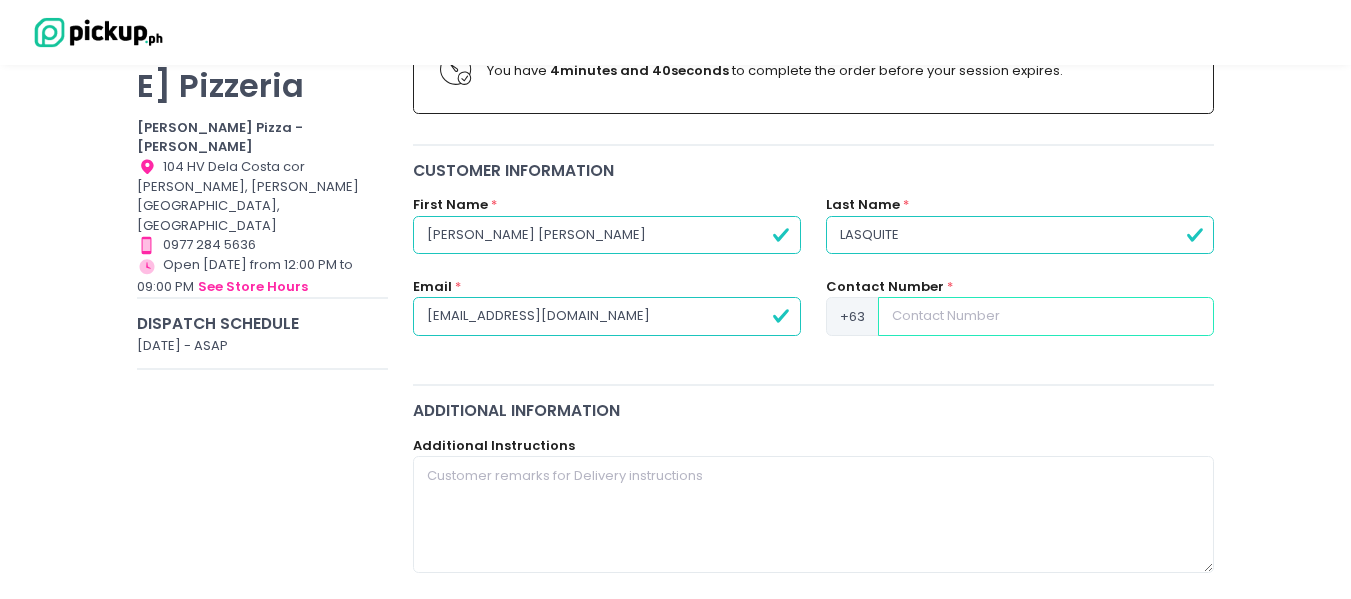 type on "9399375946" 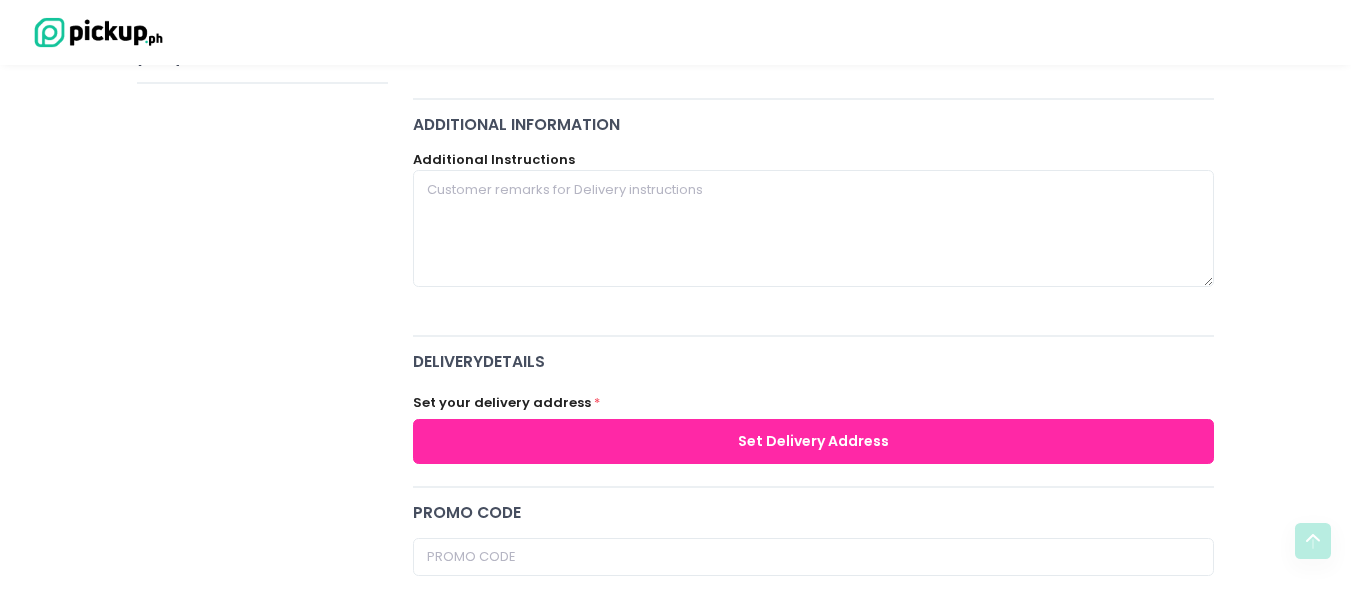 scroll, scrollTop: 600, scrollLeft: 0, axis: vertical 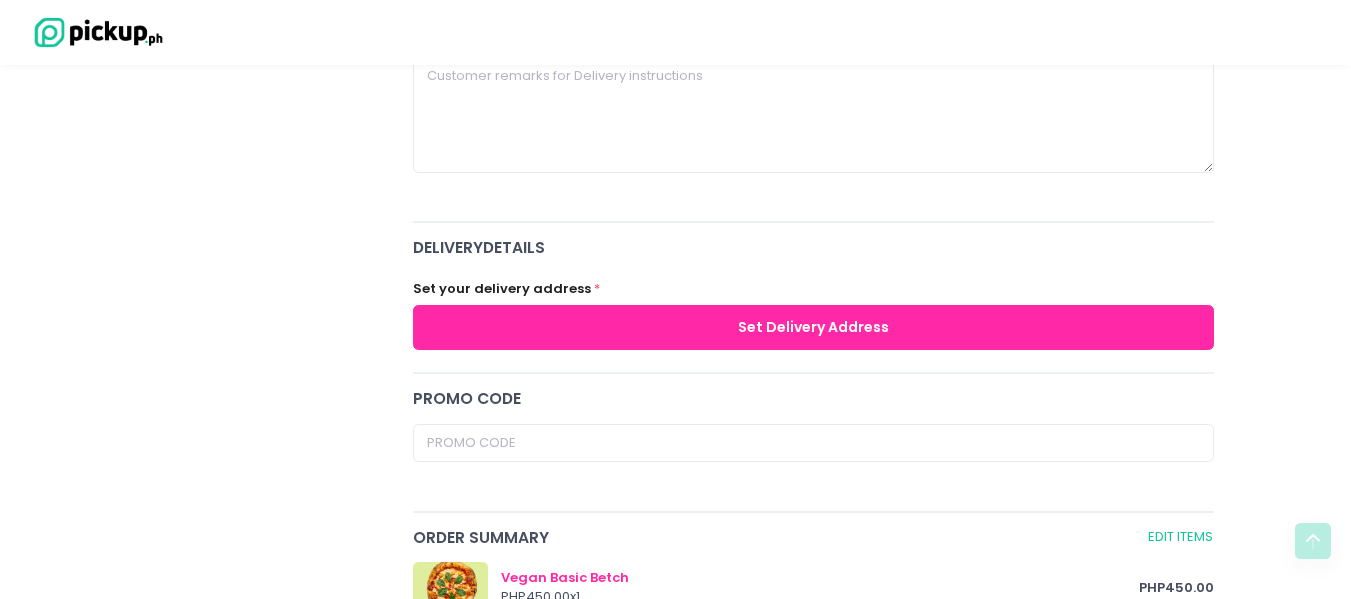 click on "Set Delivery Address" at bounding box center [814, 327] 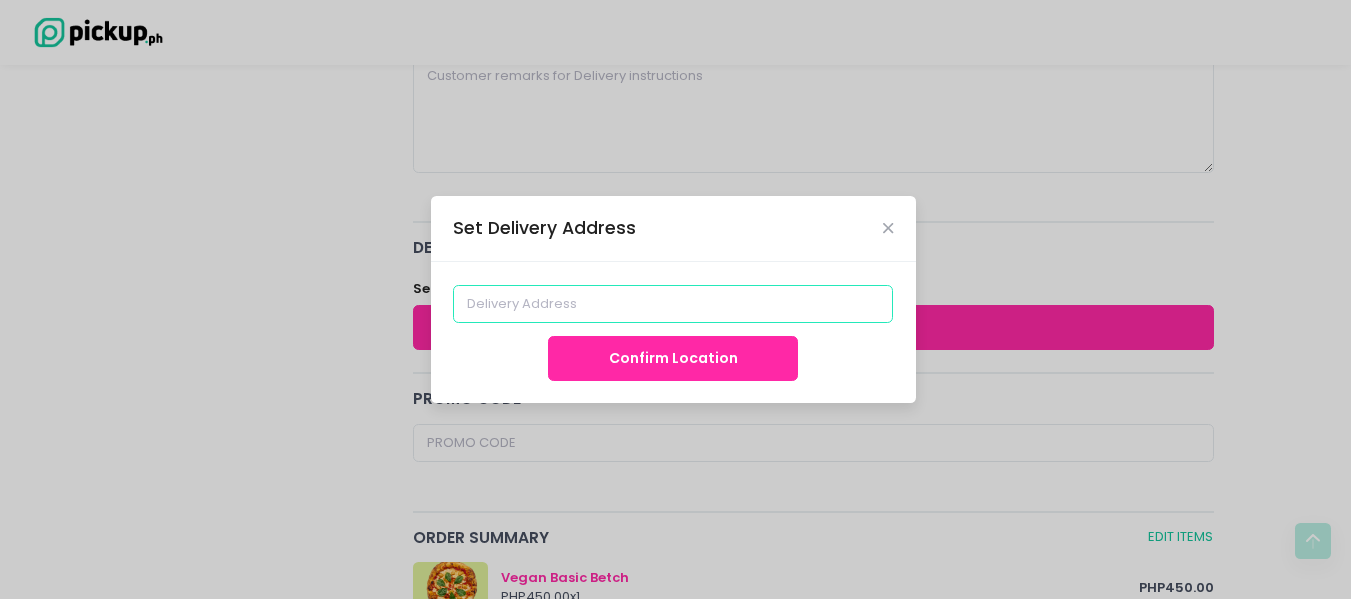 click at bounding box center [673, 304] 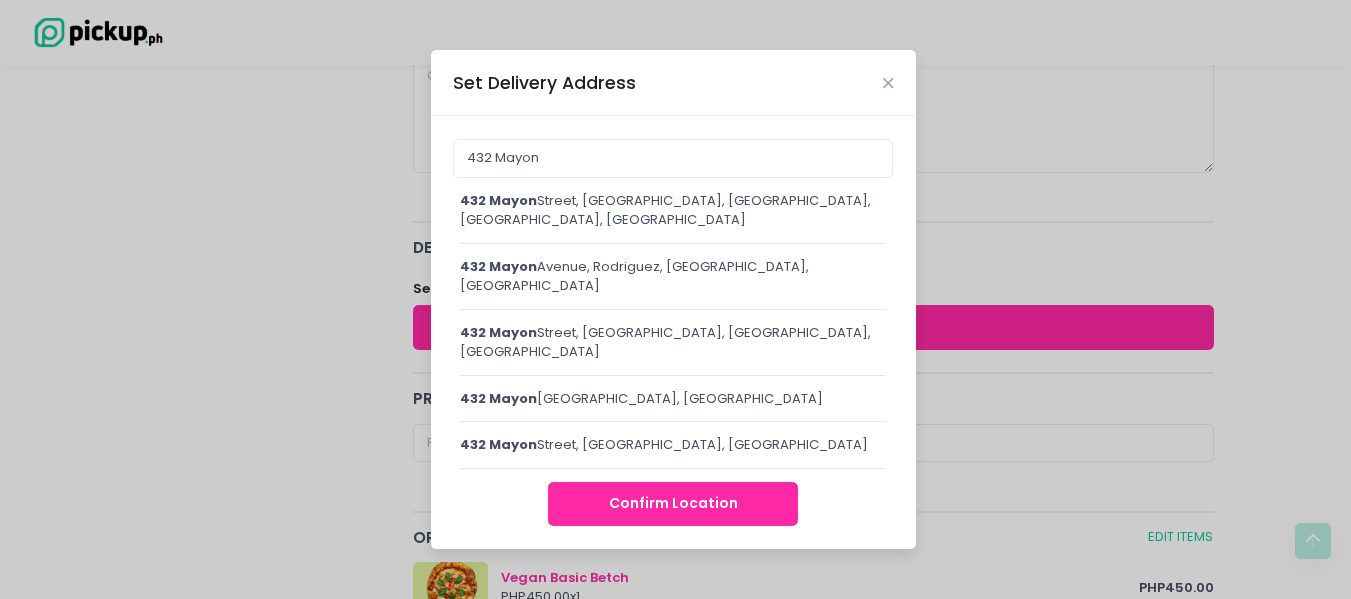click on "432 Mayon  Street, Santa Mesa Heights, Quezon City, Metro Manila, Philippines" at bounding box center (673, 210) 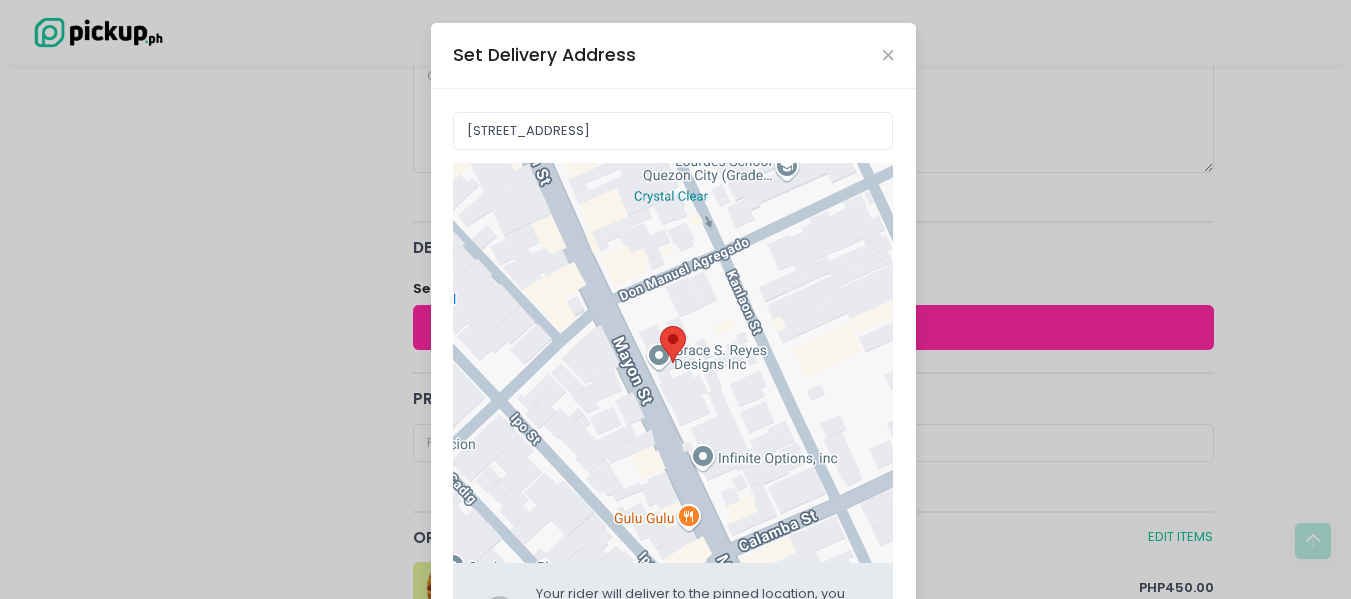 scroll, scrollTop: 170, scrollLeft: 0, axis: vertical 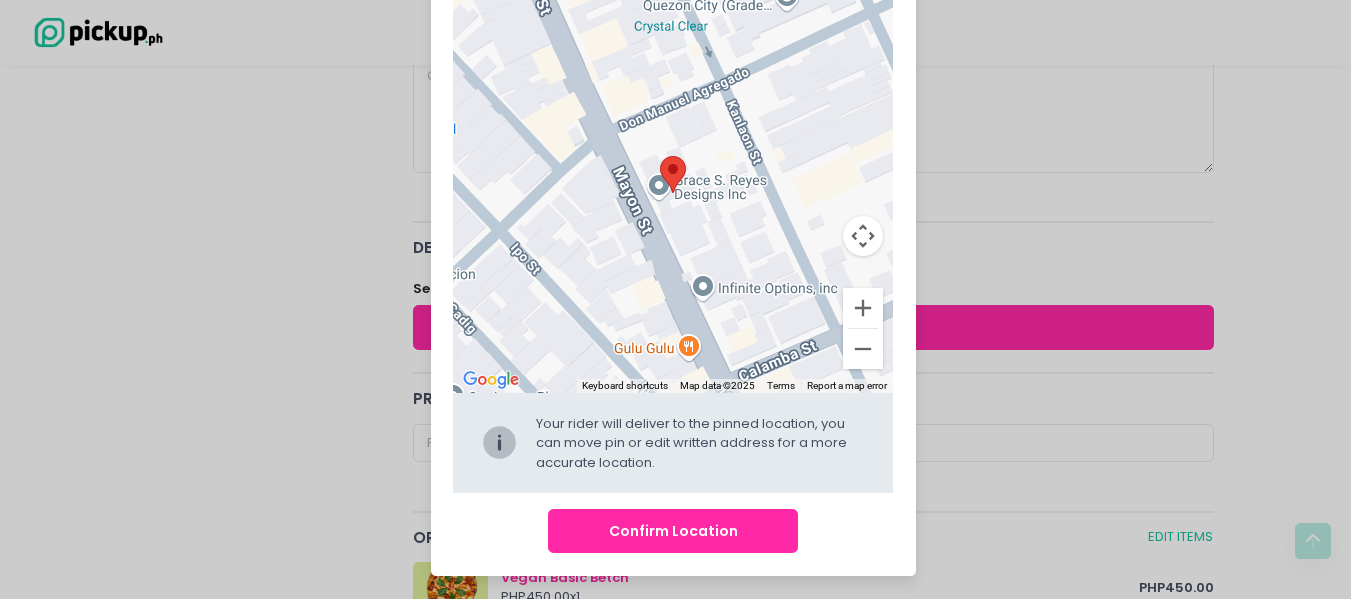 click on "Confirm Location" at bounding box center [673, 531] 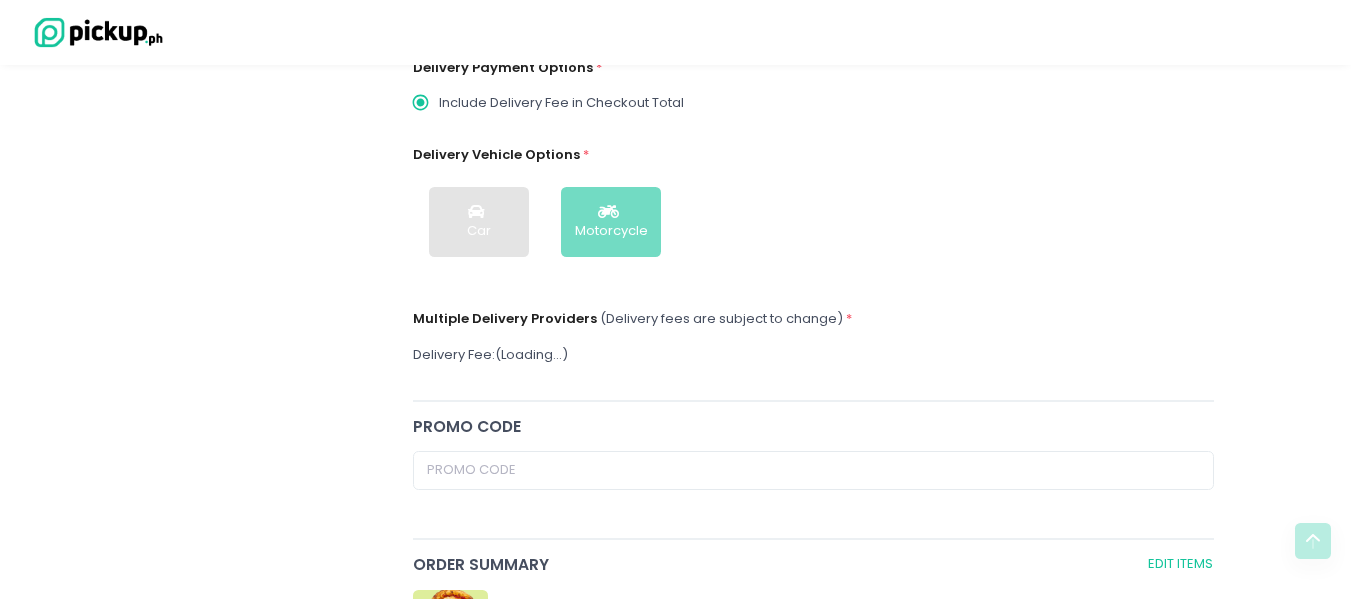 scroll, scrollTop: 150, scrollLeft: 0, axis: vertical 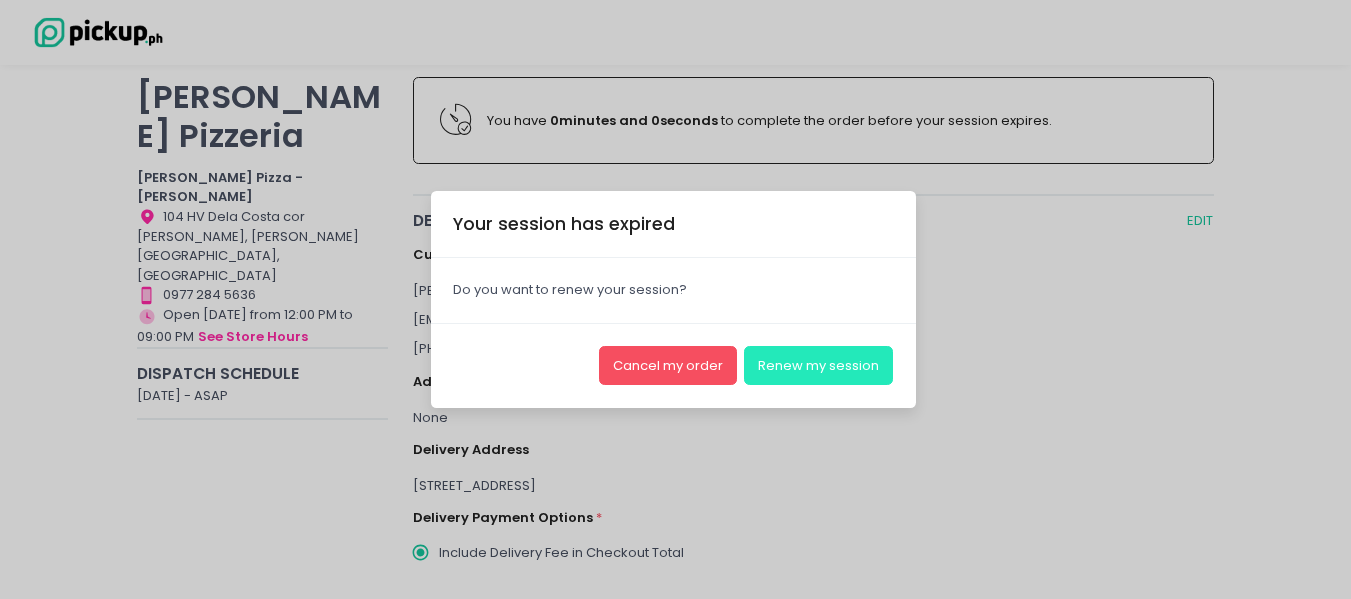 click on "Renew my session" at bounding box center [818, 365] 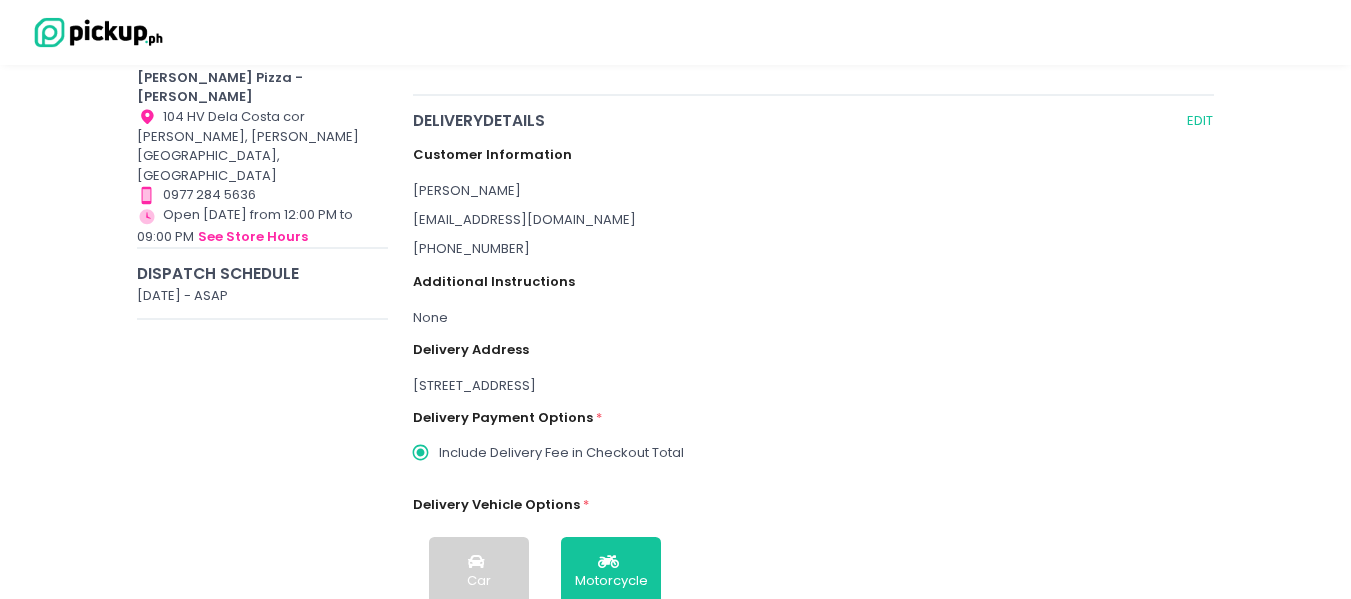scroll, scrollTop: 450, scrollLeft: 0, axis: vertical 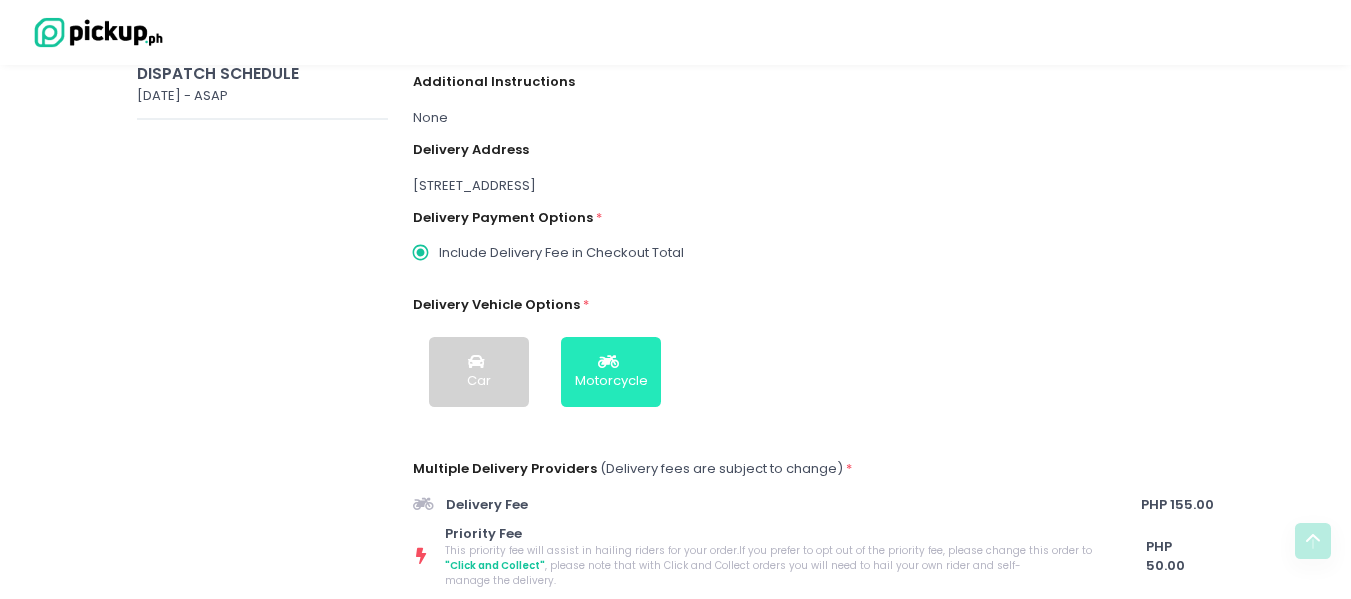 click on "Motorcycle" at bounding box center [611, 381] 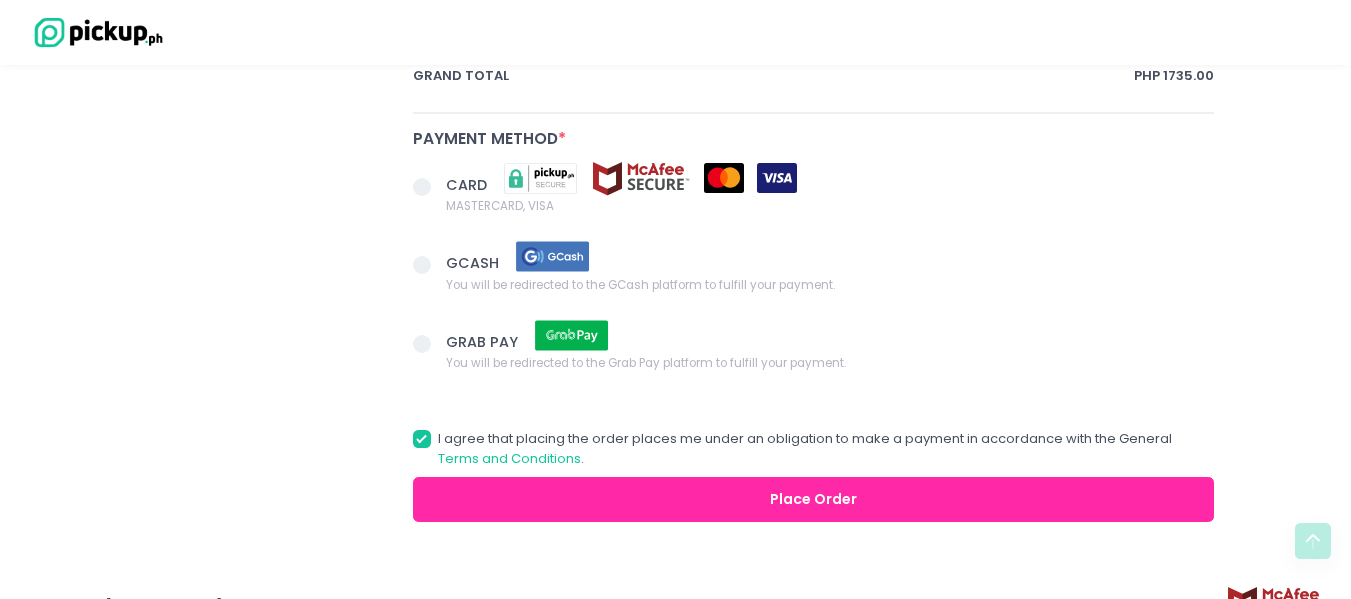 scroll, scrollTop: 1550, scrollLeft: 0, axis: vertical 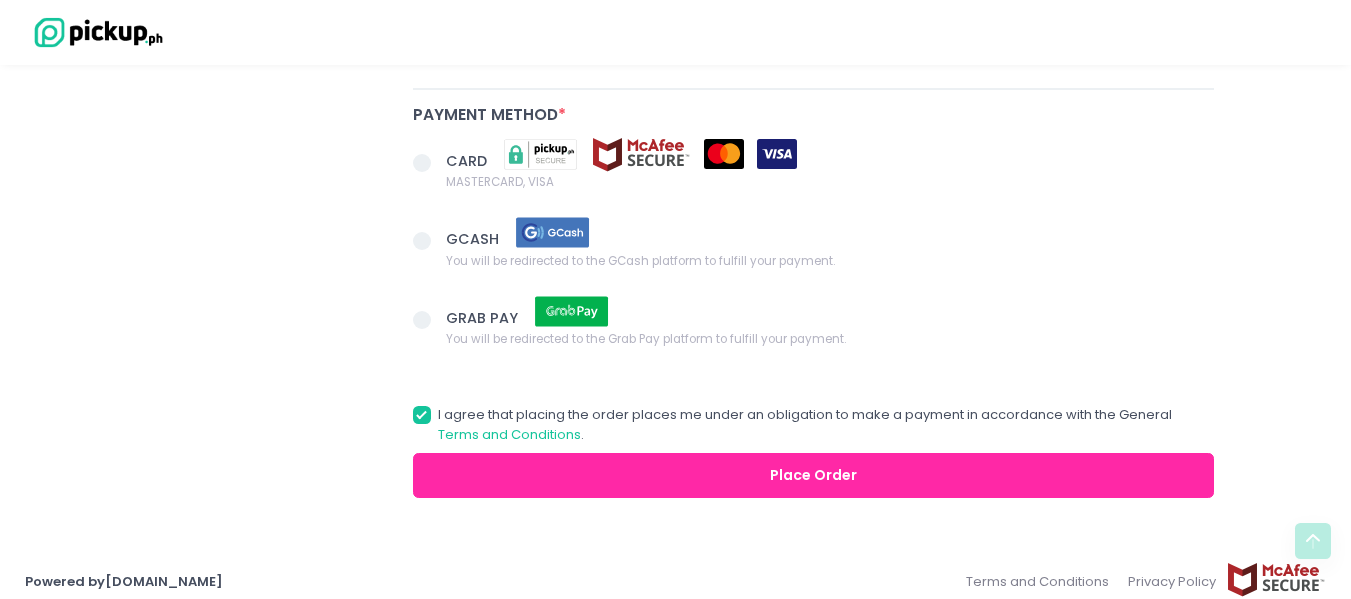 click at bounding box center [422, 241] 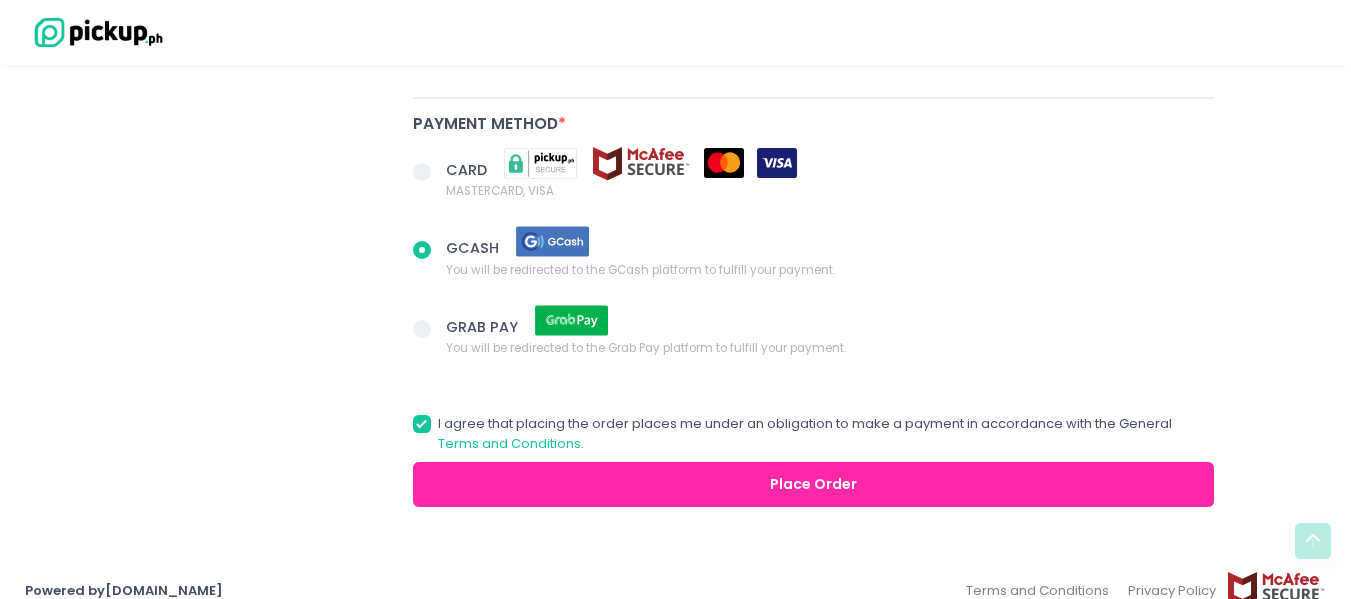 scroll, scrollTop: 1550, scrollLeft: 0, axis: vertical 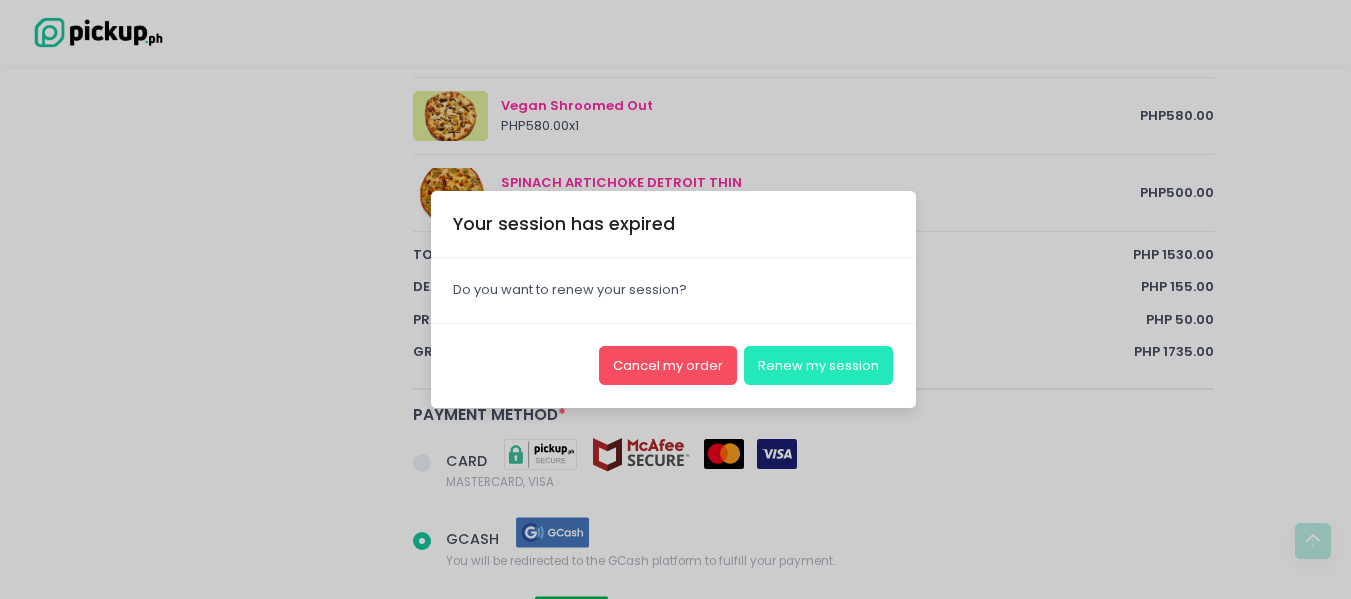 click on "Renew my session" at bounding box center [818, 365] 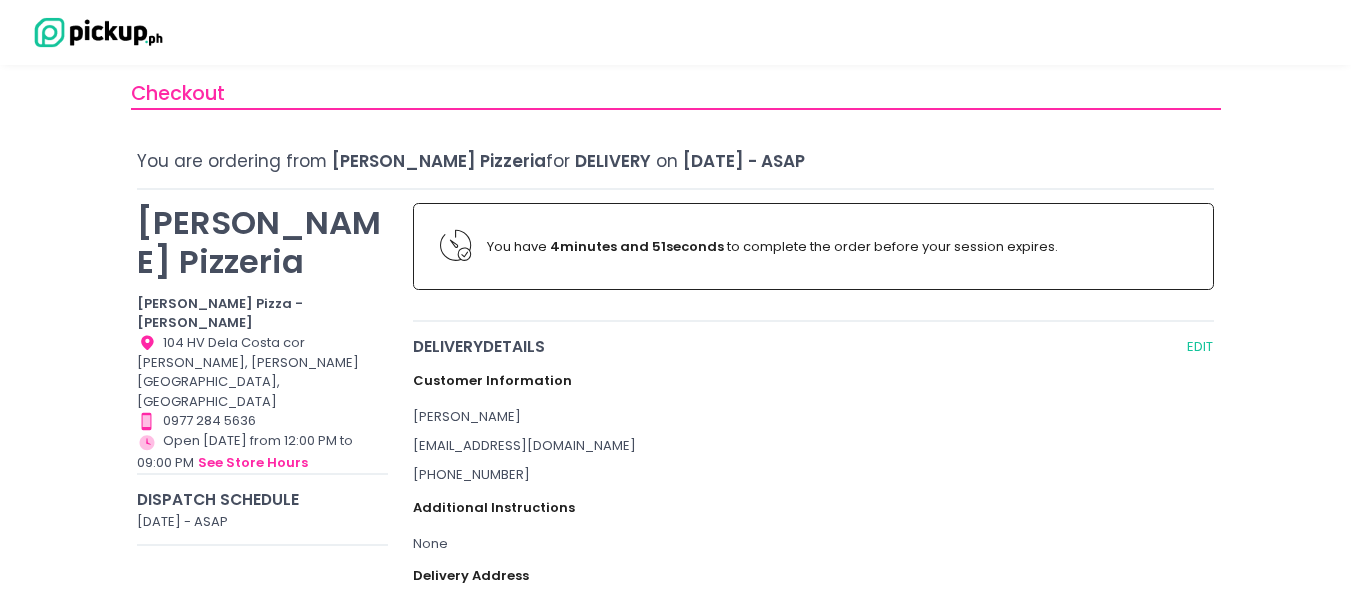 scroll, scrollTop: 0, scrollLeft: 0, axis: both 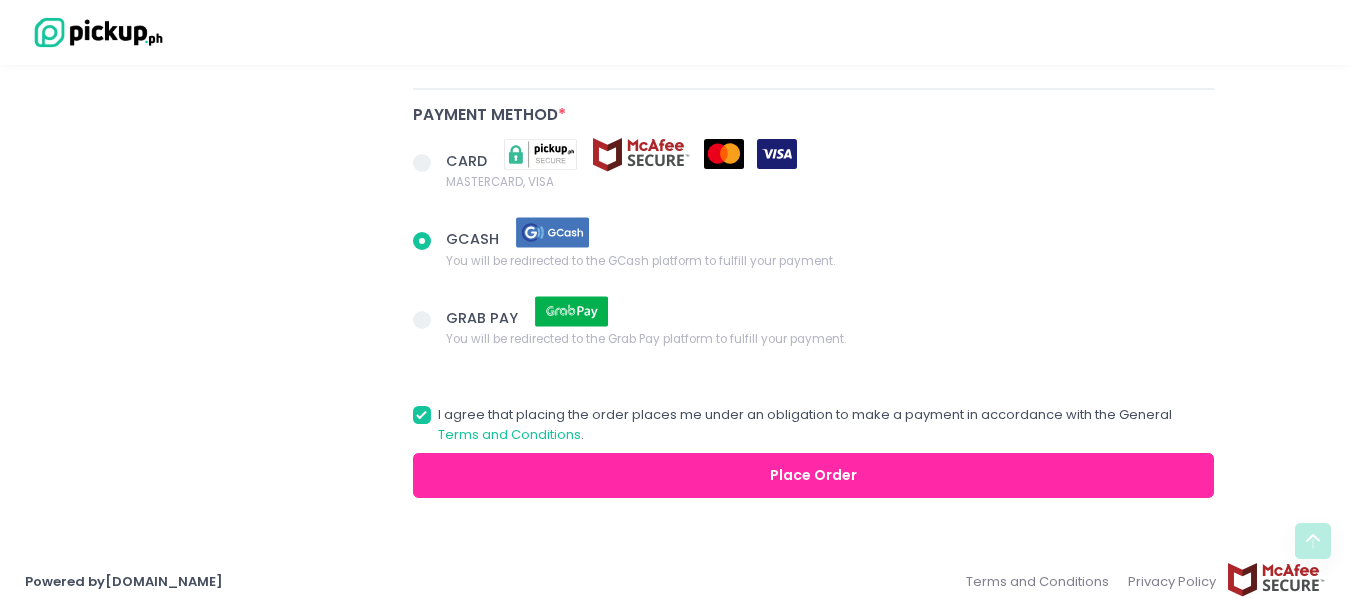 click on "Place Order" at bounding box center (814, 475) 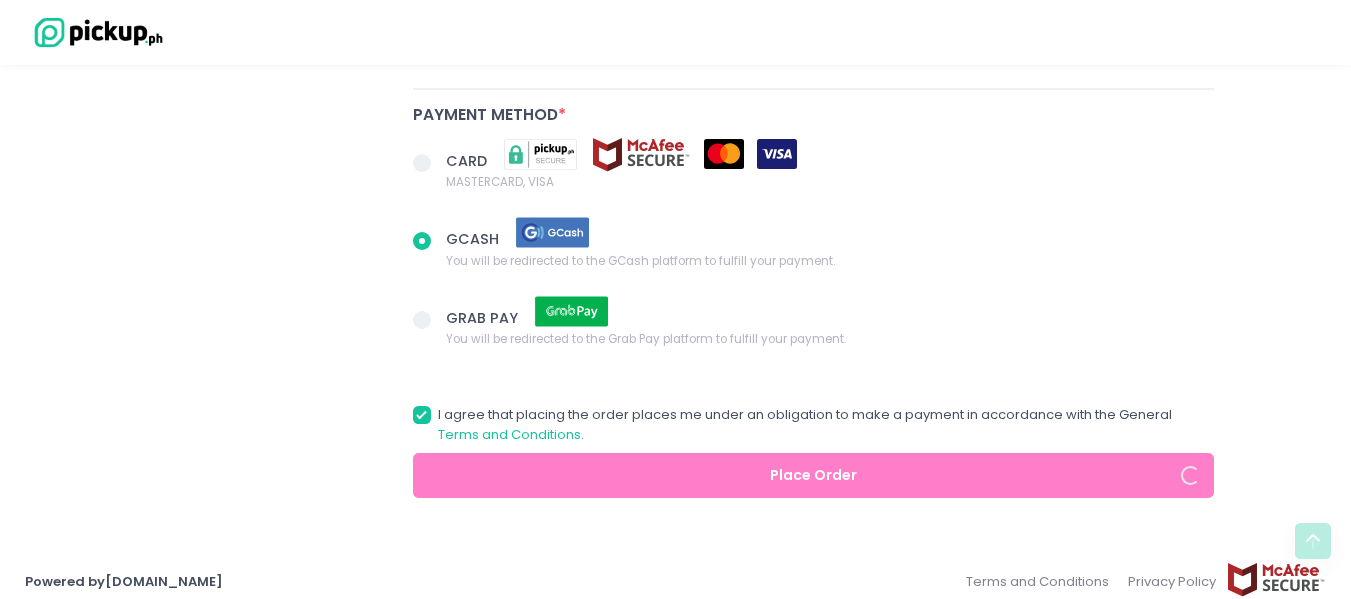 radio on "true" 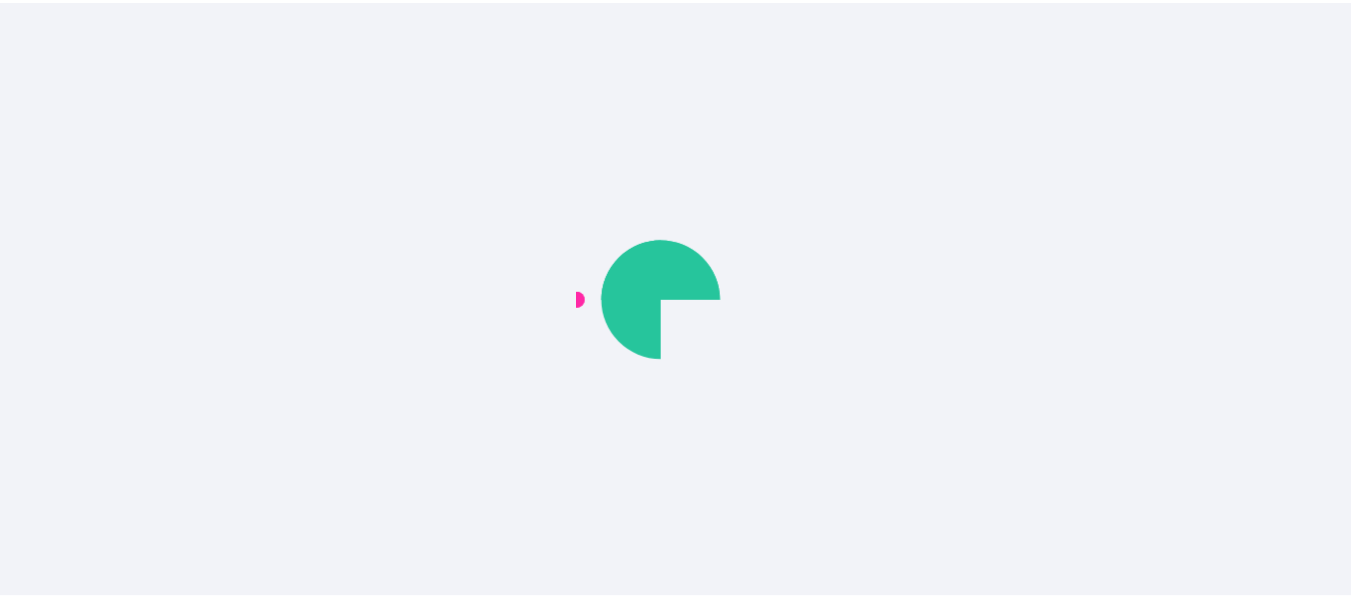 scroll, scrollTop: 0, scrollLeft: 0, axis: both 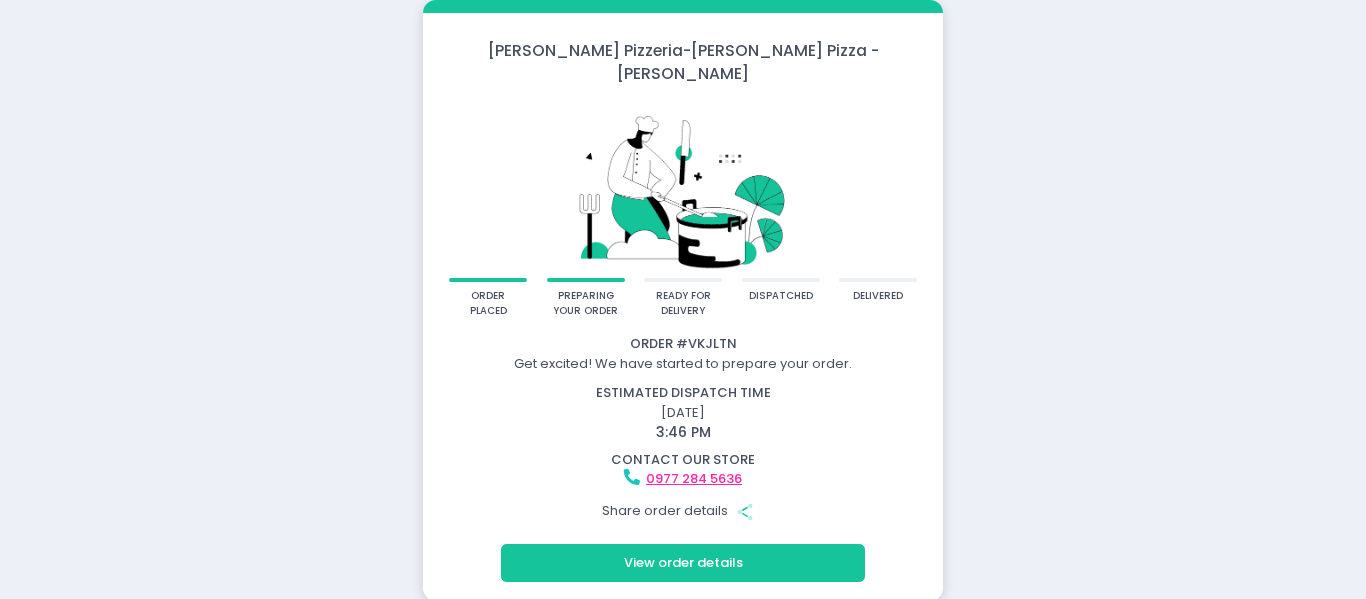click on "Crosta Pizzeria  -  Crosta Pizza - Salcedo order placed preparing your order ready for delivery dispatched delivered Order # VKJLTN   Get excited! We have started to prepare your order. estimated dispatch time July 14, 2025     3:46 PM     contact our store    0977 284 5636 Share order details   Share Created with Sketch.     View order details" at bounding box center (683, 301) 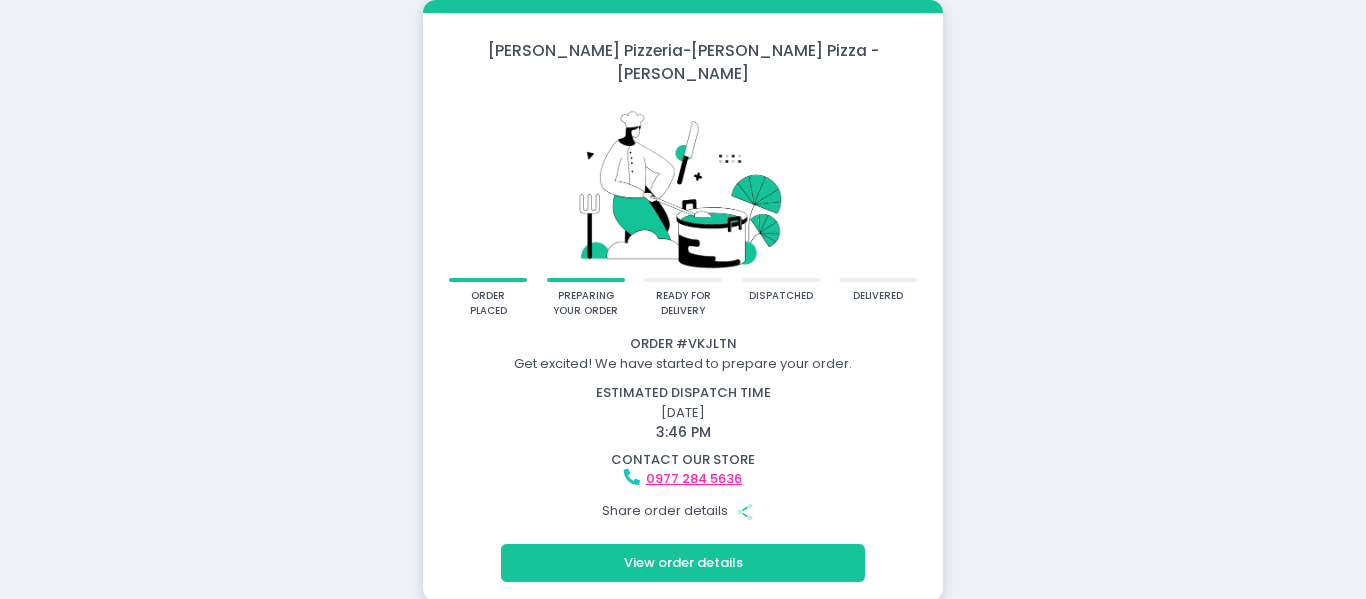 click on "View order details" at bounding box center (683, 563) 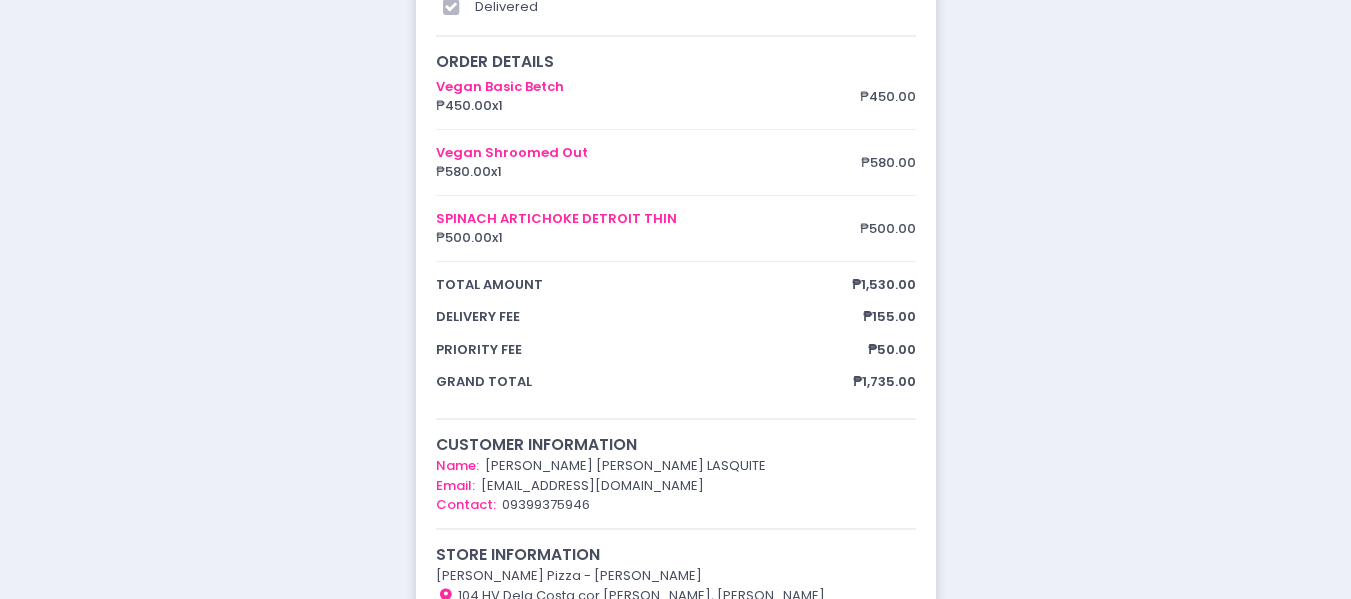 scroll, scrollTop: 300, scrollLeft: 0, axis: vertical 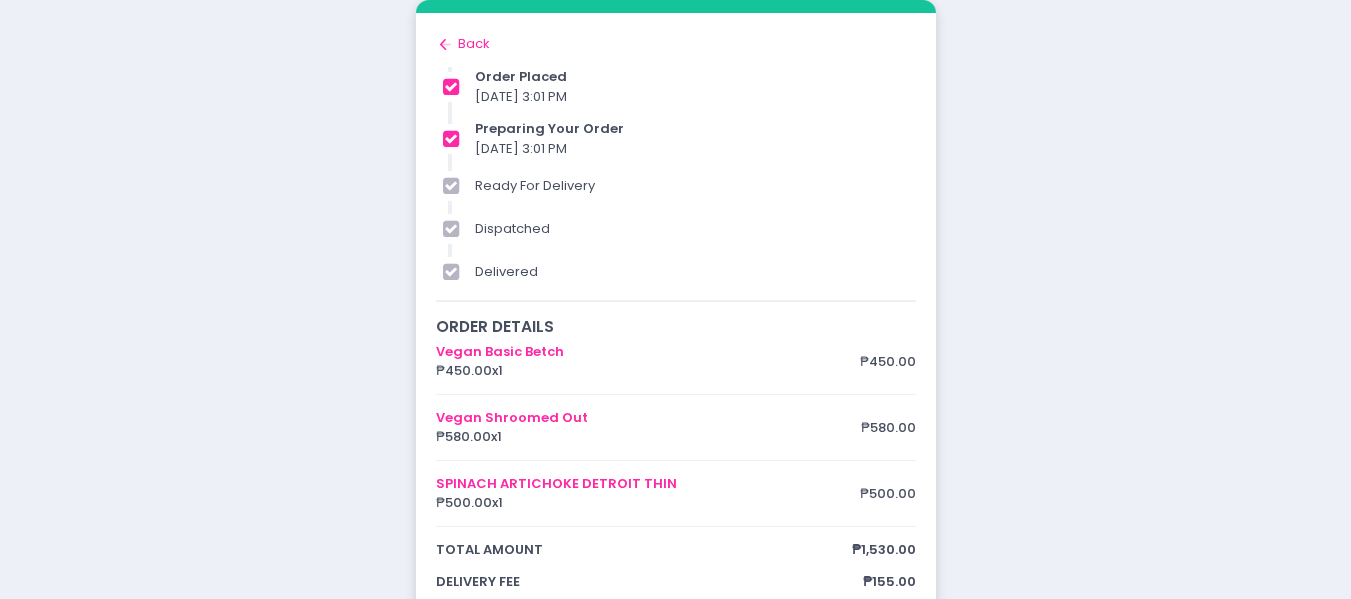 click on "Back to home Created with Sketch.   Back" at bounding box center [676, 44] 